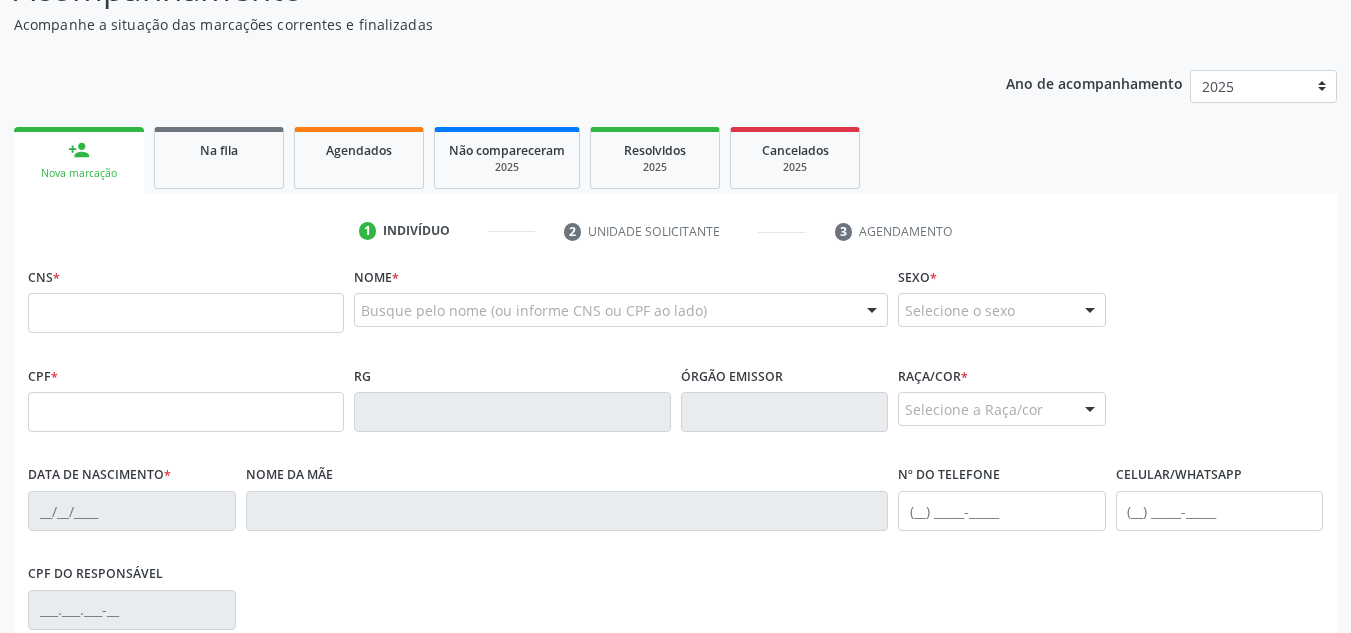 scroll, scrollTop: 200, scrollLeft: 0, axis: vertical 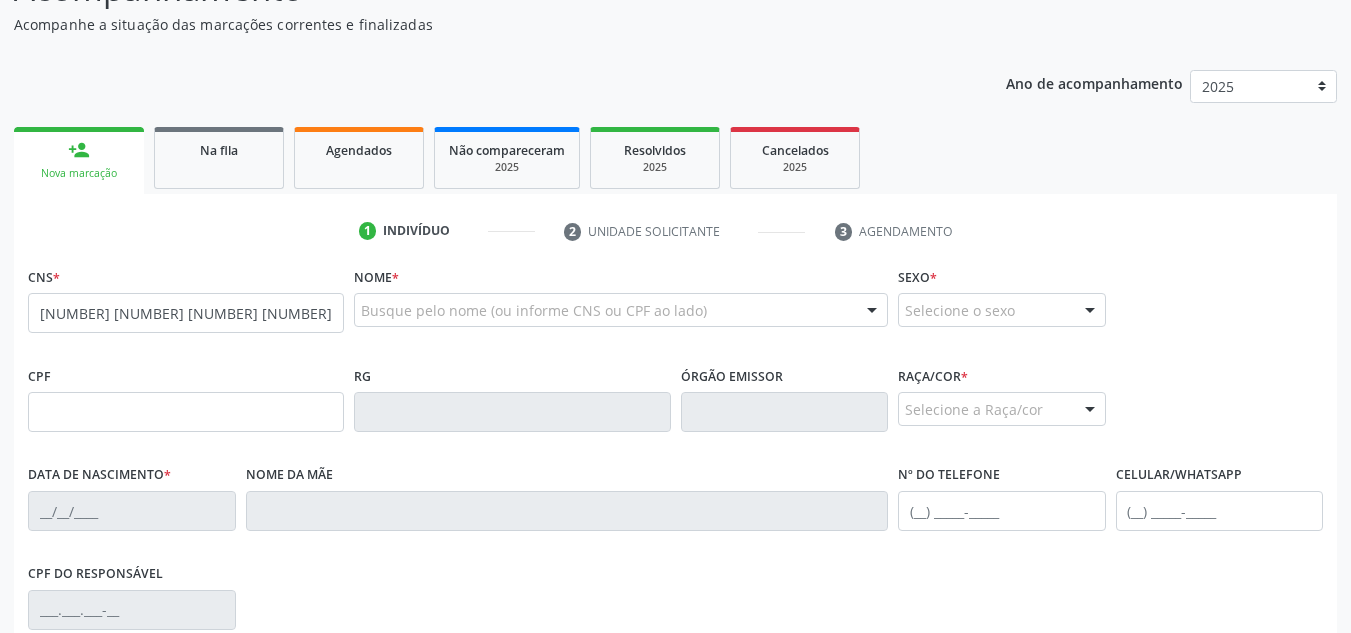 type on "[NUMBER] [NUMBER] [NUMBER] [NUMBER]" 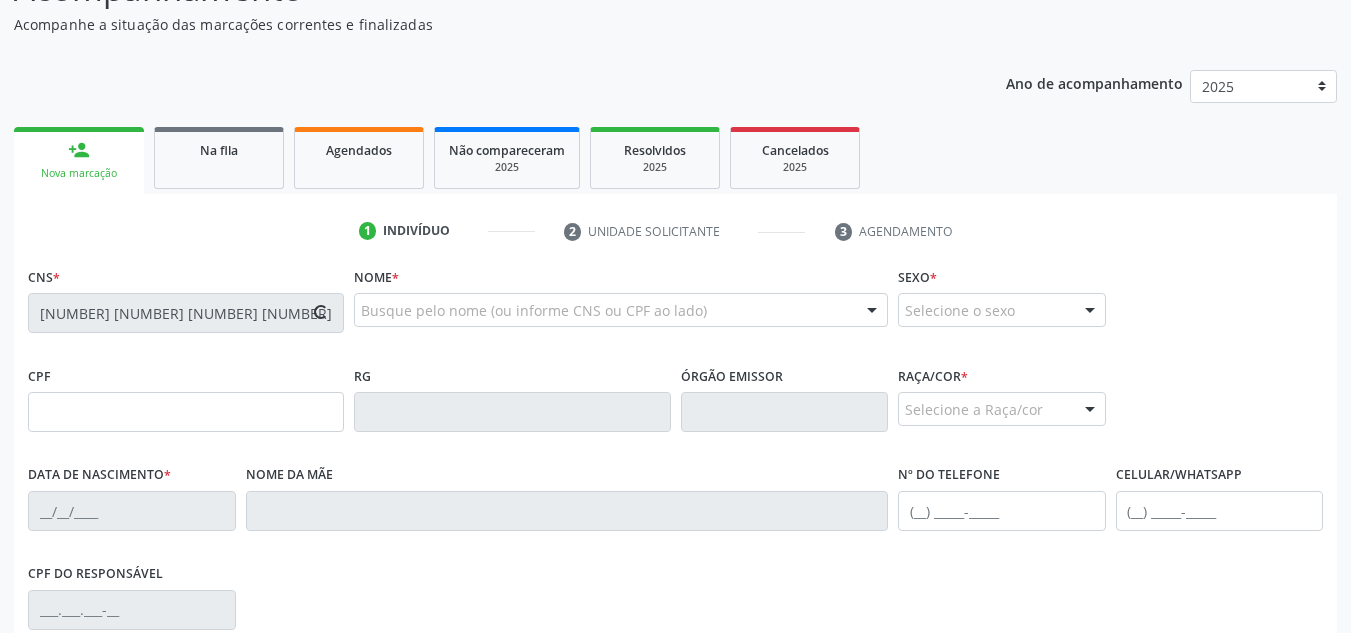 type on "[NUMBER].[NUMBER].[NUMBER]-[NUMBER]" 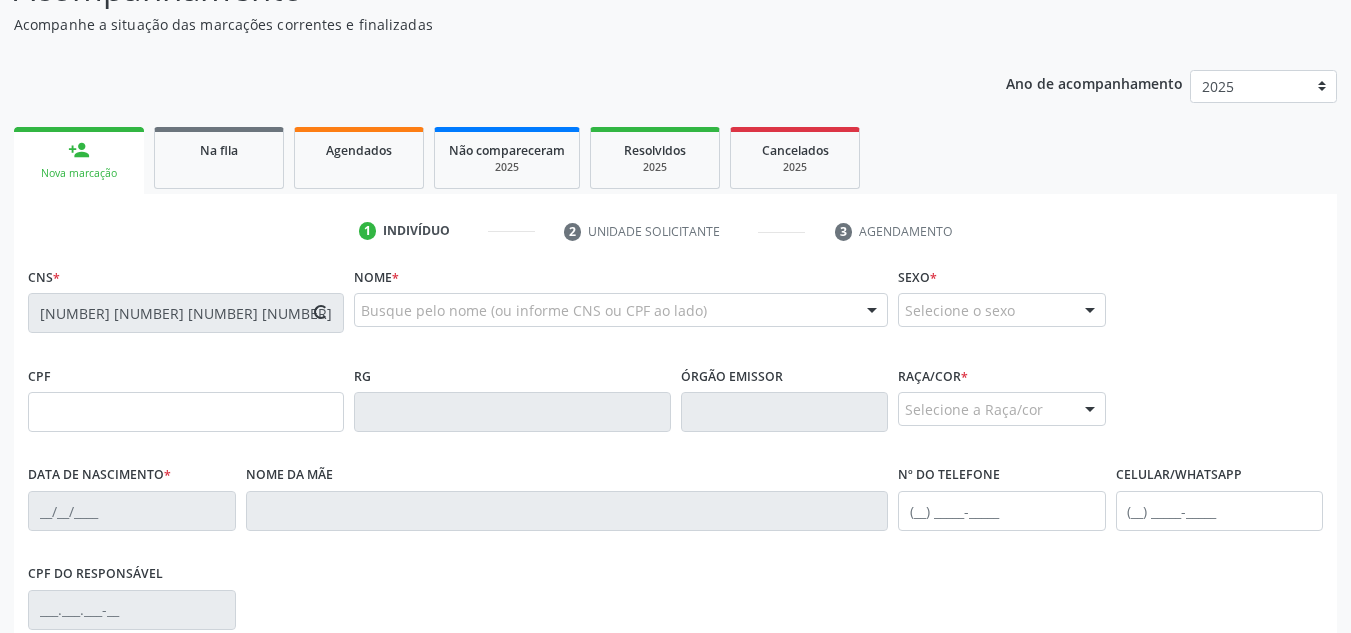 type on "([AREA]) [PHONE]-[PHONE]" 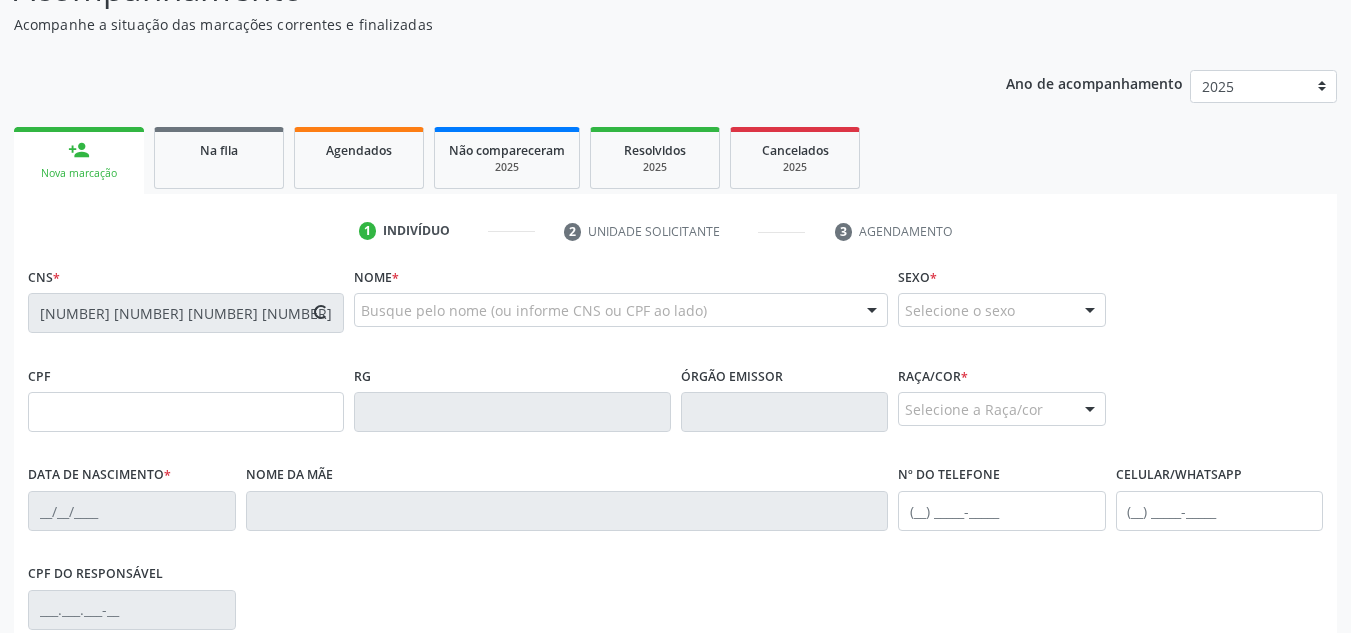 type on "S/N" 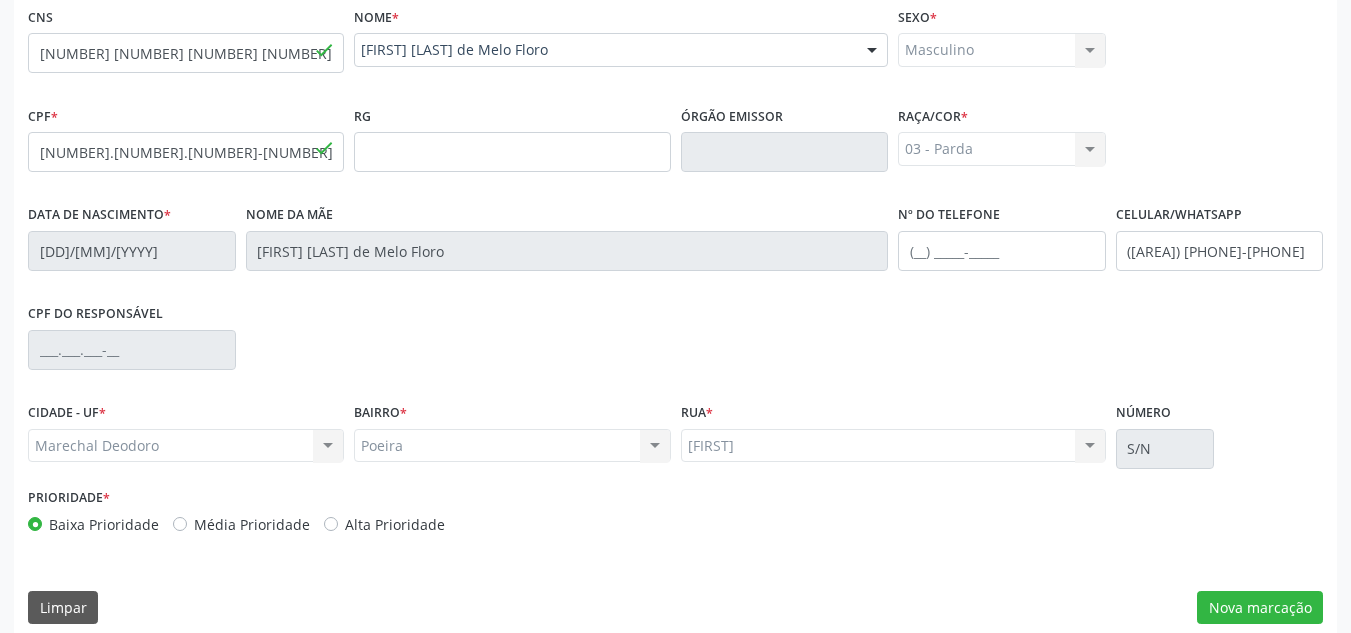 scroll, scrollTop: 479, scrollLeft: 0, axis: vertical 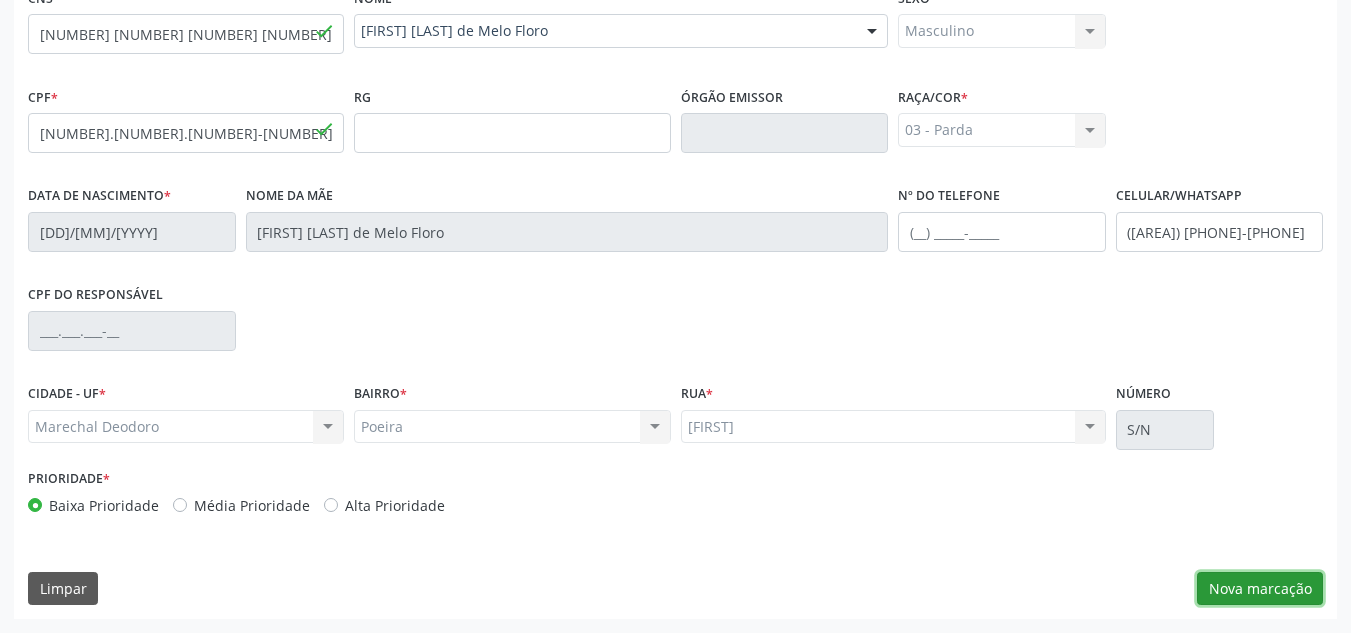 click on "Nova marcação" at bounding box center [1260, 589] 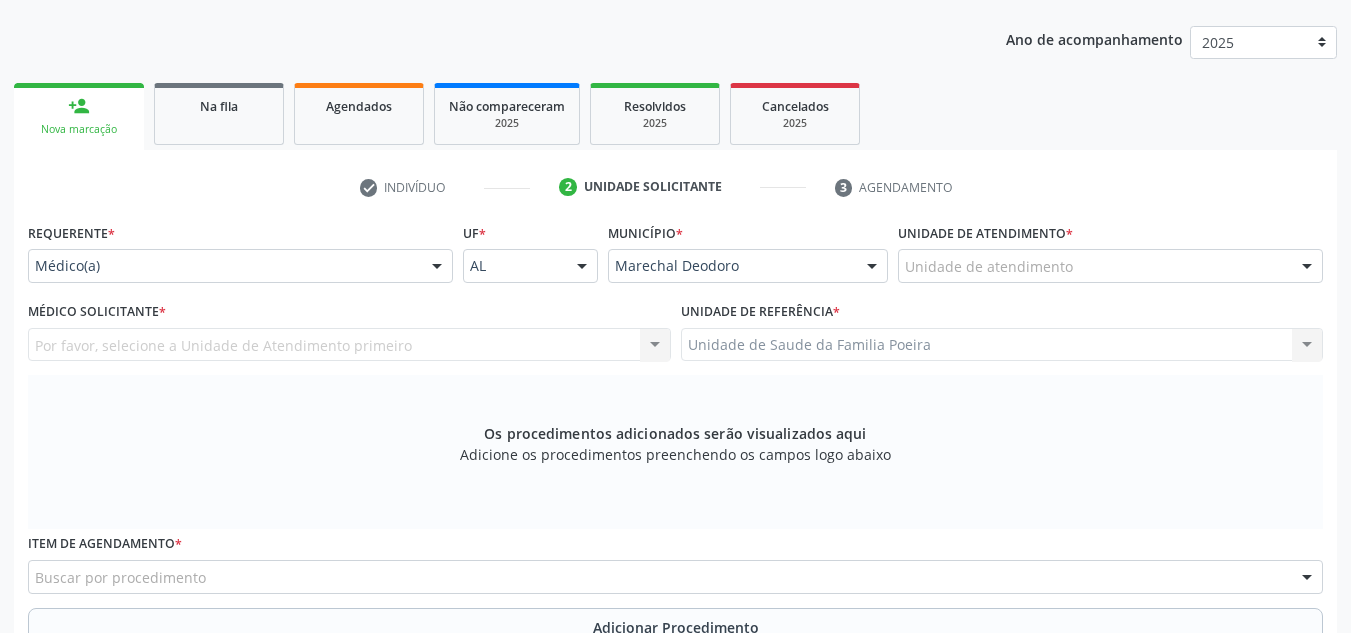 scroll, scrollTop: 279, scrollLeft: 0, axis: vertical 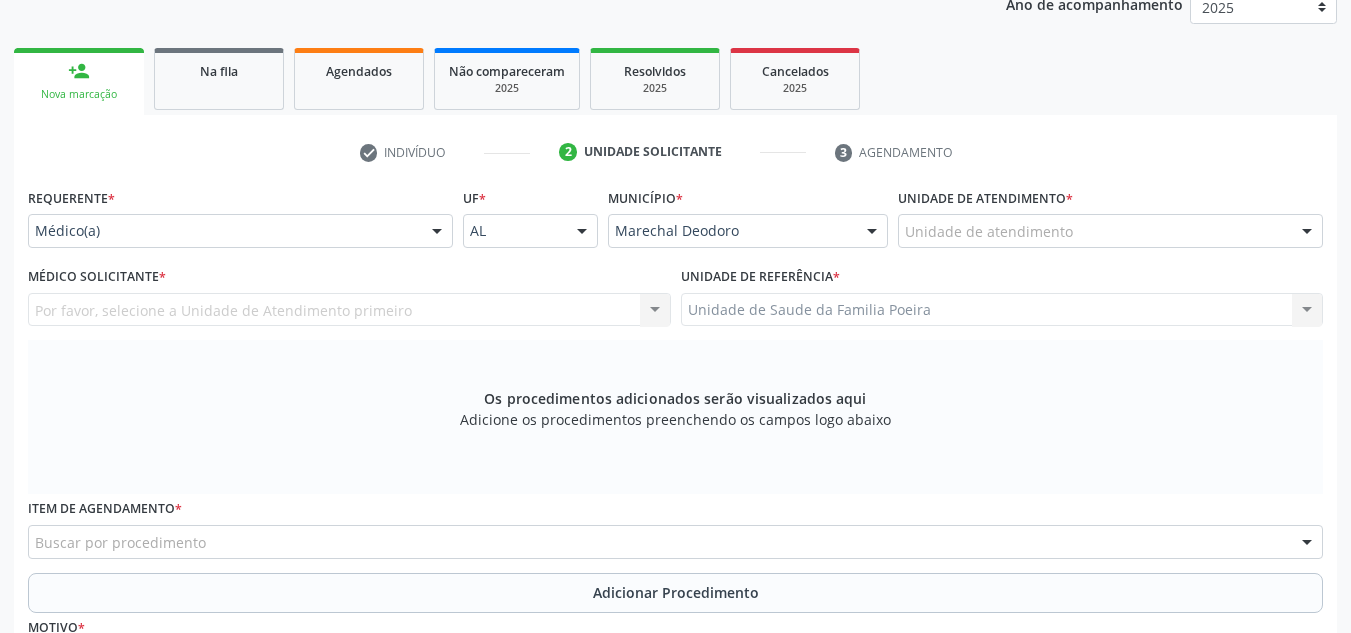 click at bounding box center (1307, 232) 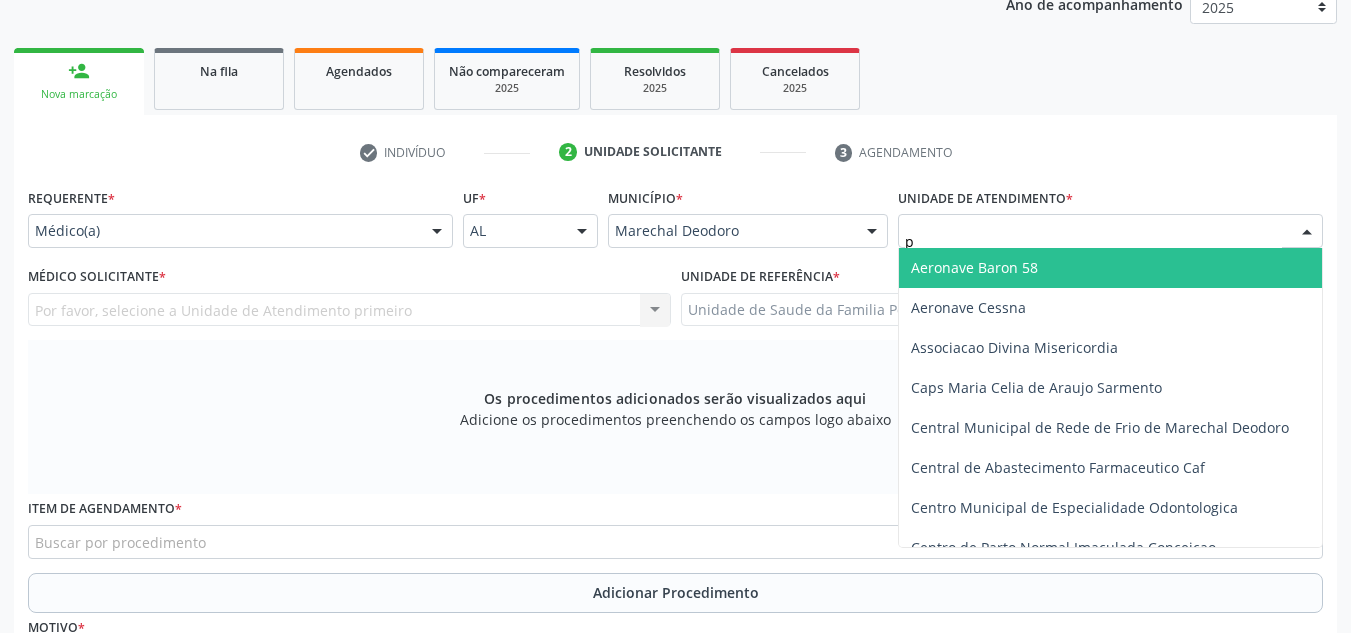 type on "po" 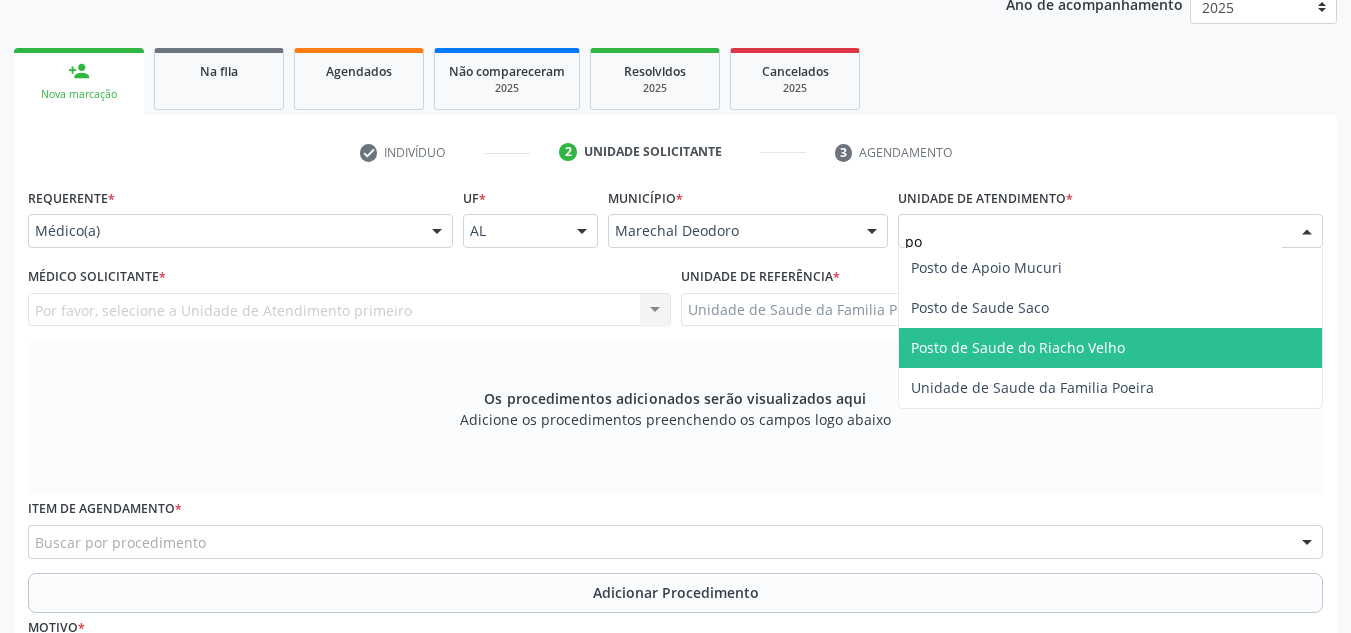 click on "Unidade de Saude da Familia Poeira" at bounding box center [1110, 388] 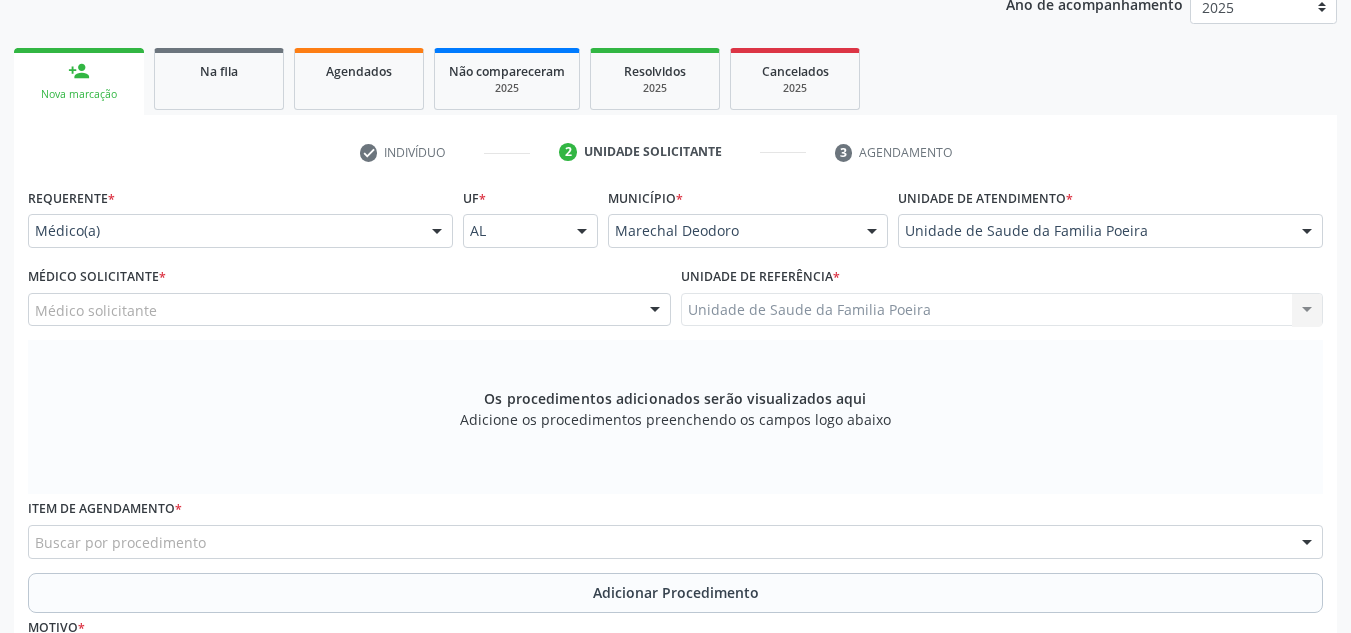 click on "Médico solicitante" at bounding box center [349, 310] 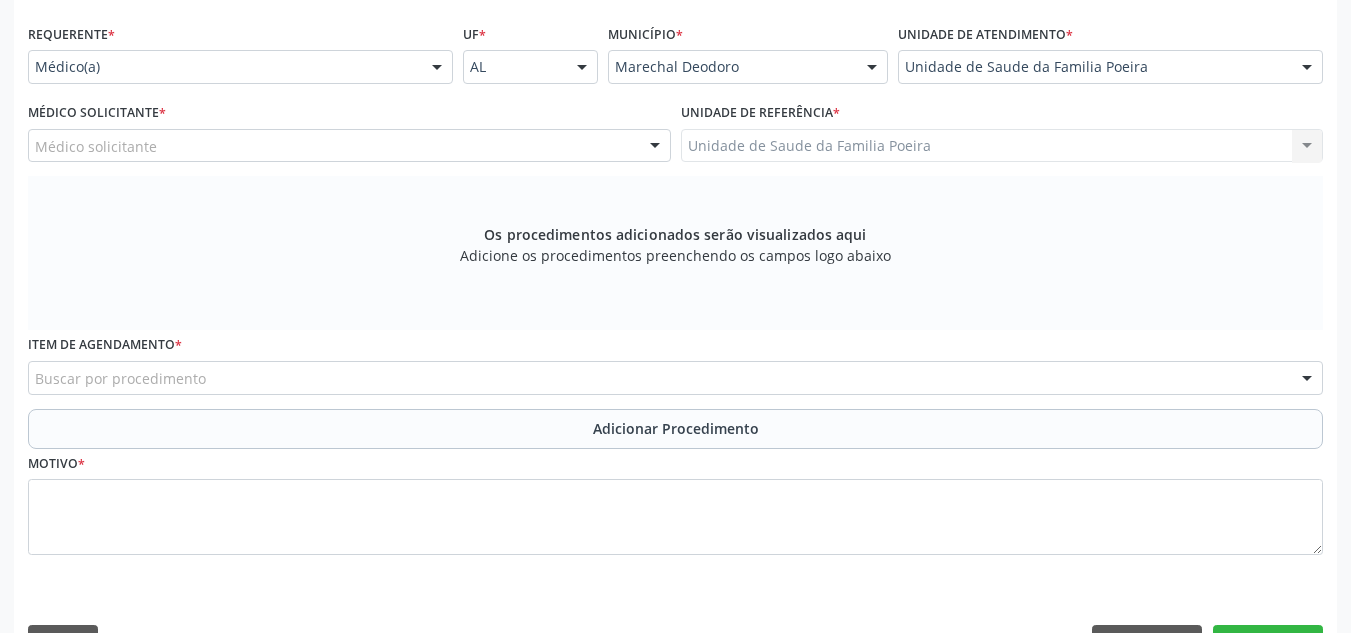 scroll, scrollTop: 496, scrollLeft: 0, axis: vertical 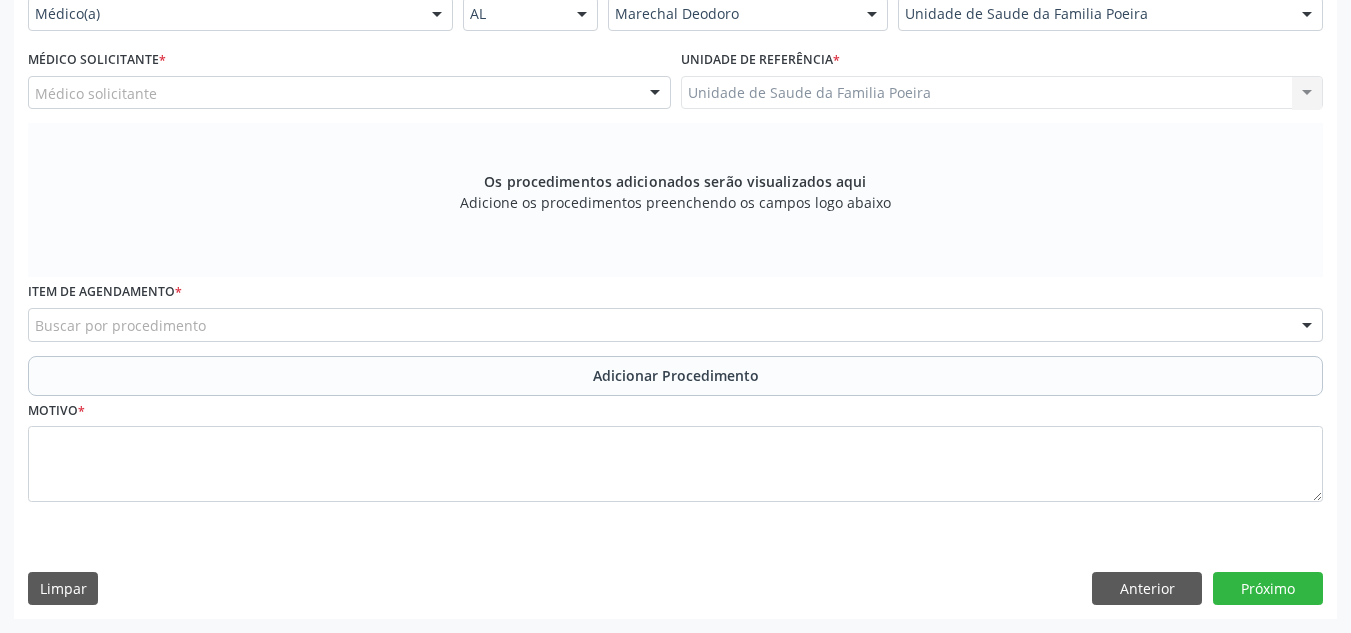 click on "Buscar por procedimento" at bounding box center [675, 325] 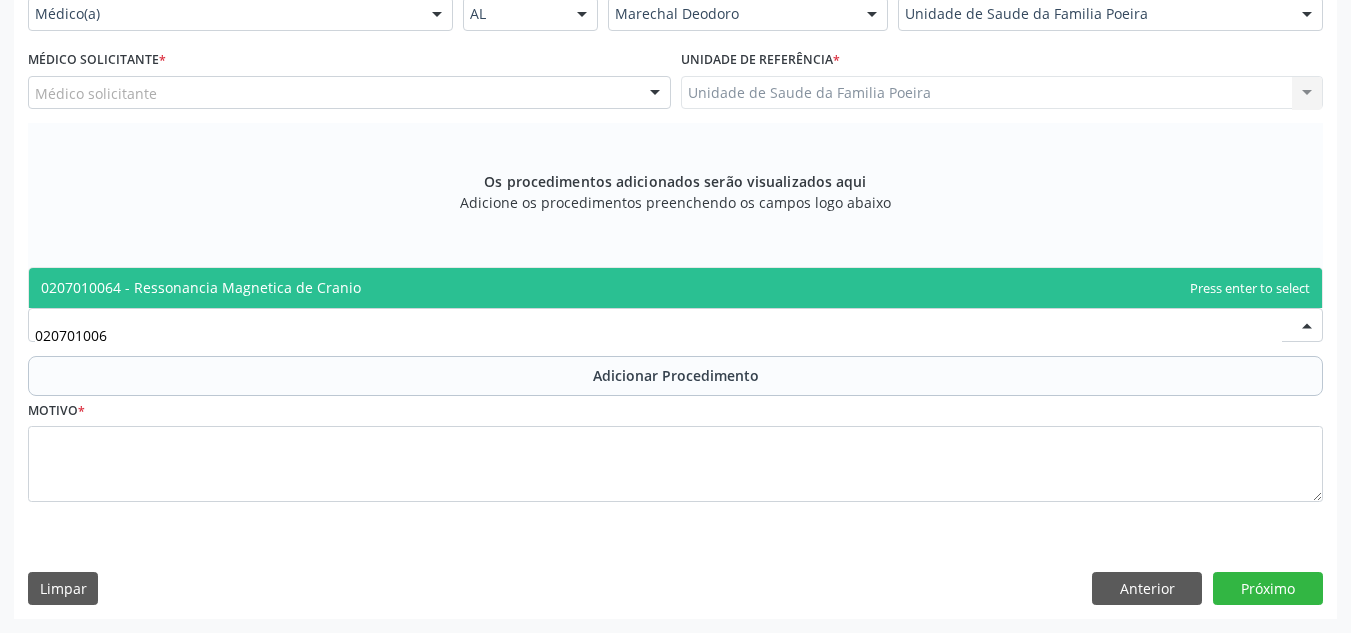 type on "[NUMBER]" 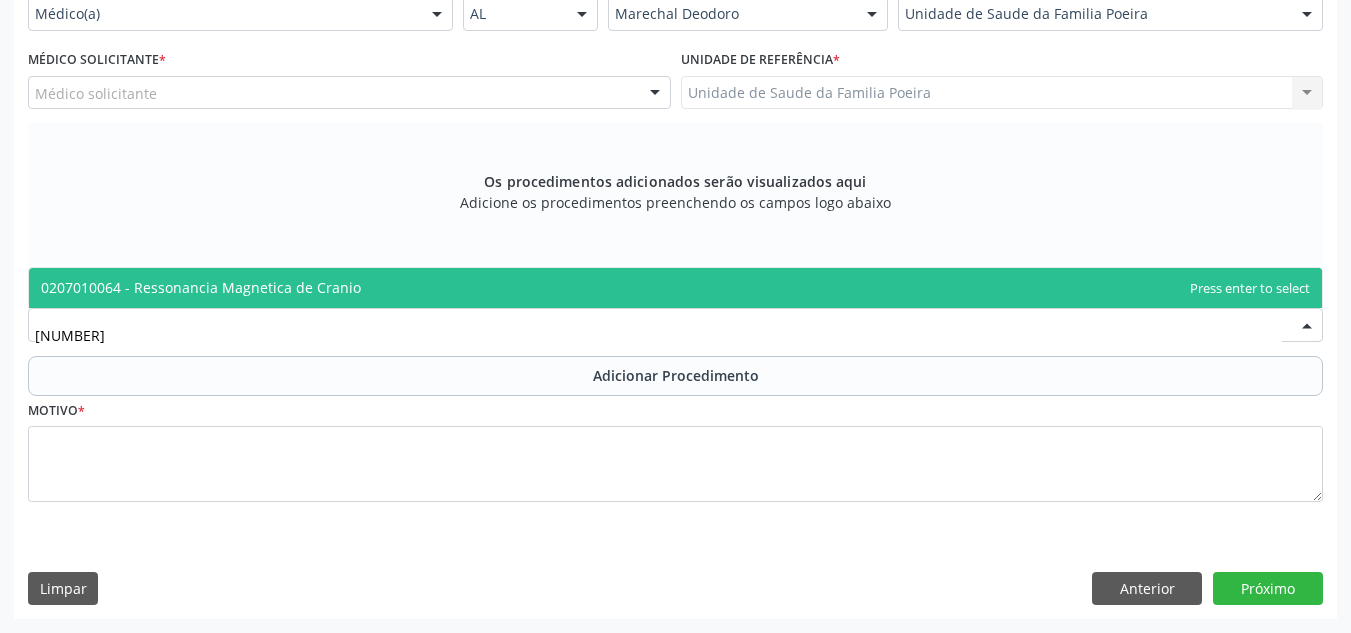 click on "0207010064 - Ressonancia Magnetica de Cranio" at bounding box center (675, 288) 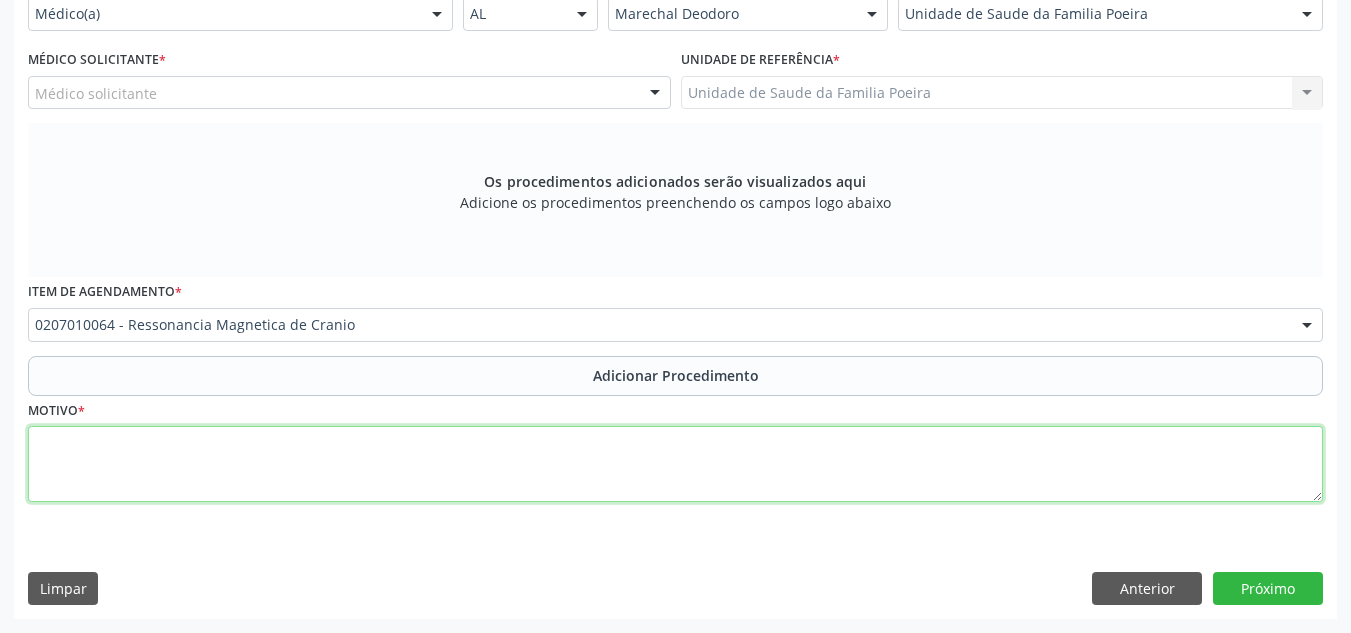 click at bounding box center [675, 464] 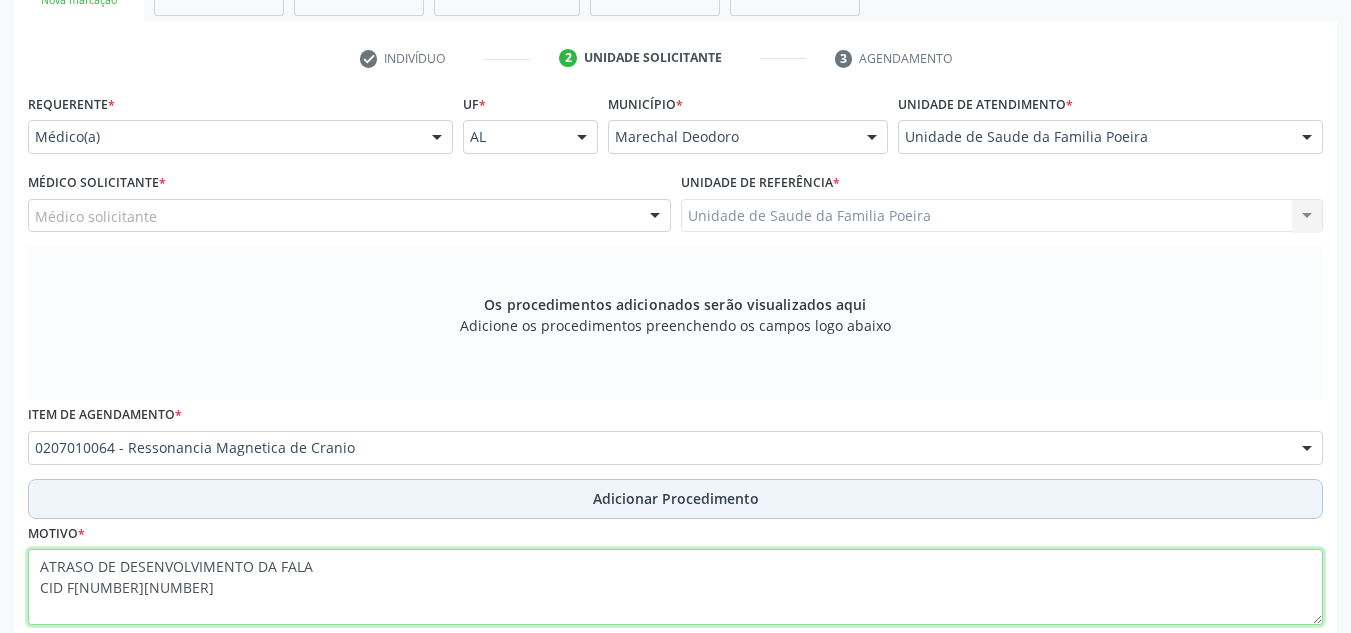 scroll, scrollTop: 396, scrollLeft: 0, axis: vertical 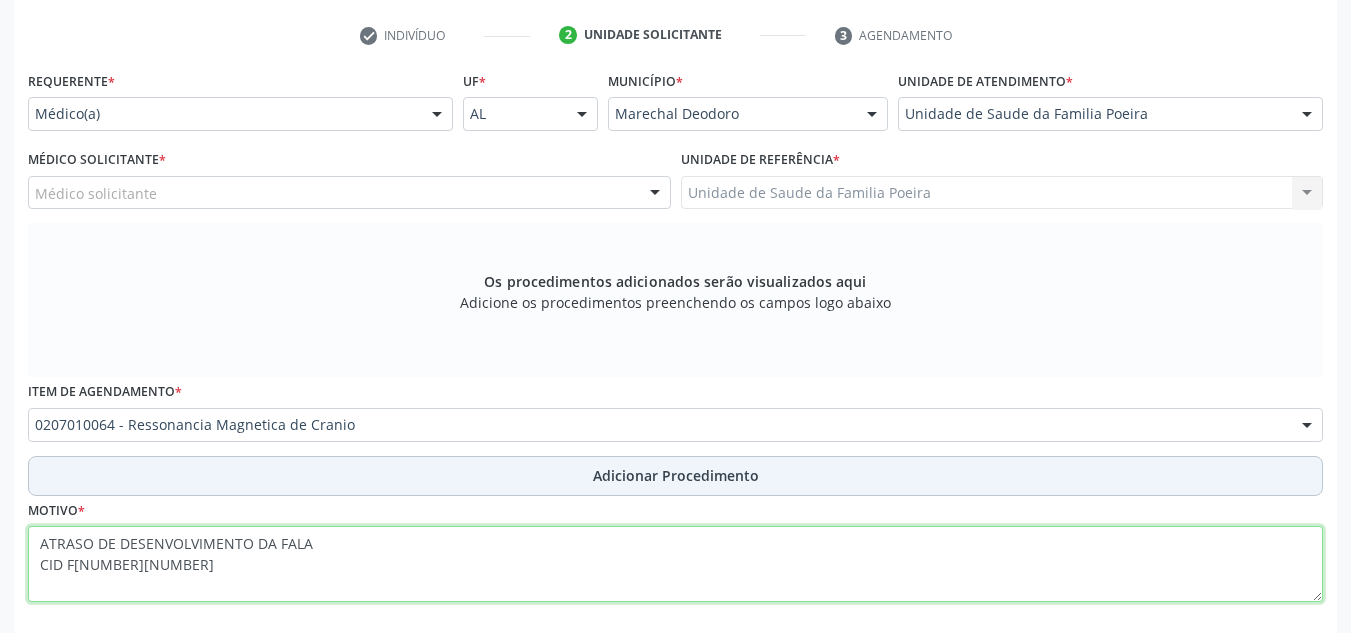 type on "ATRASO DE DESENVOLVIMENTO DA FALA
CID F[NUMBER][NUMBER]" 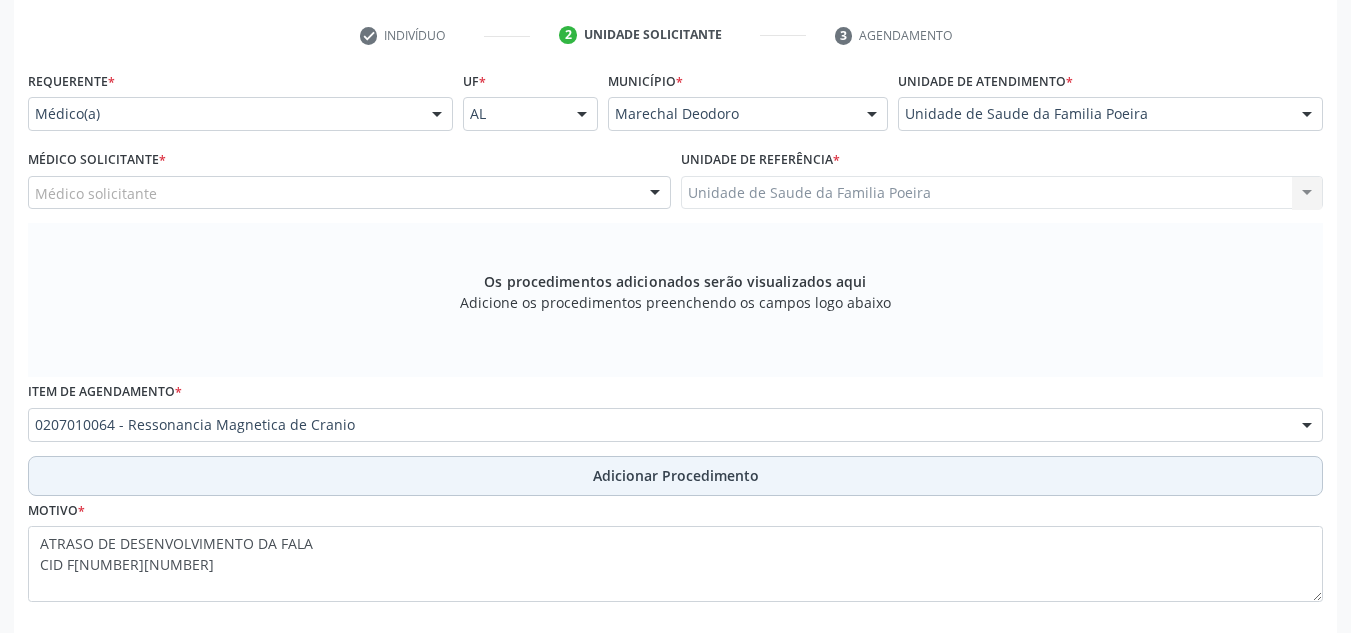 click on "Adicionar Procedimento" at bounding box center [676, 475] 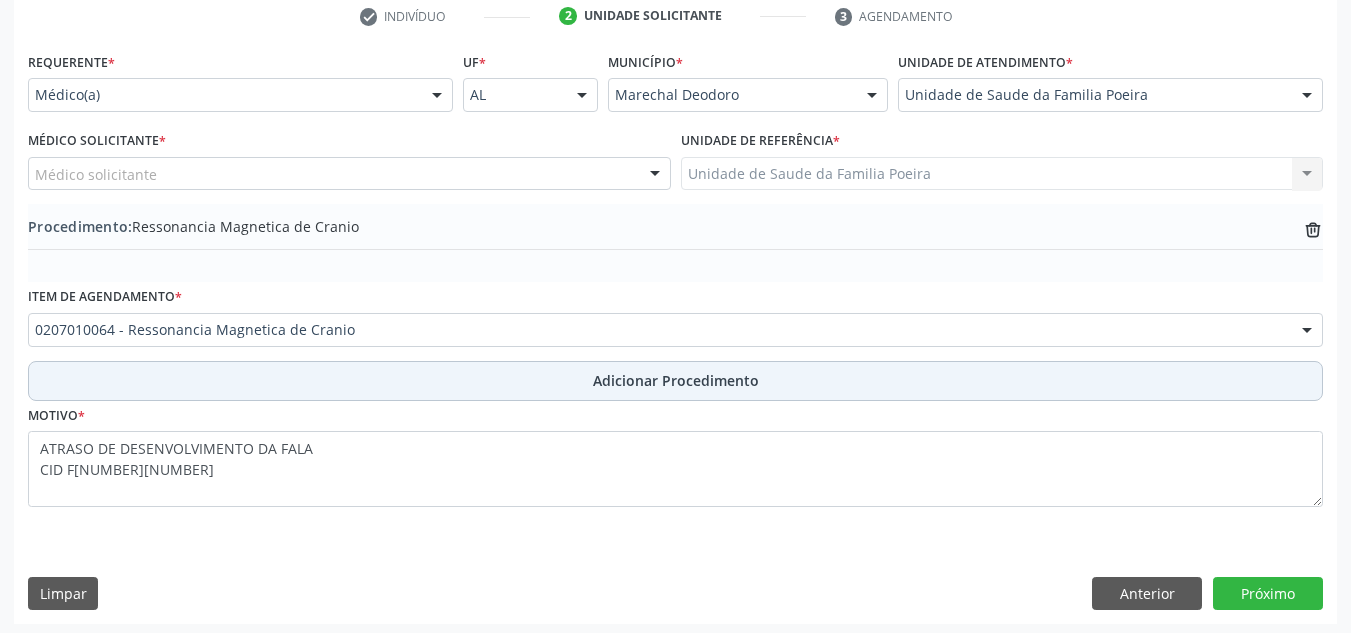 scroll, scrollTop: 420, scrollLeft: 0, axis: vertical 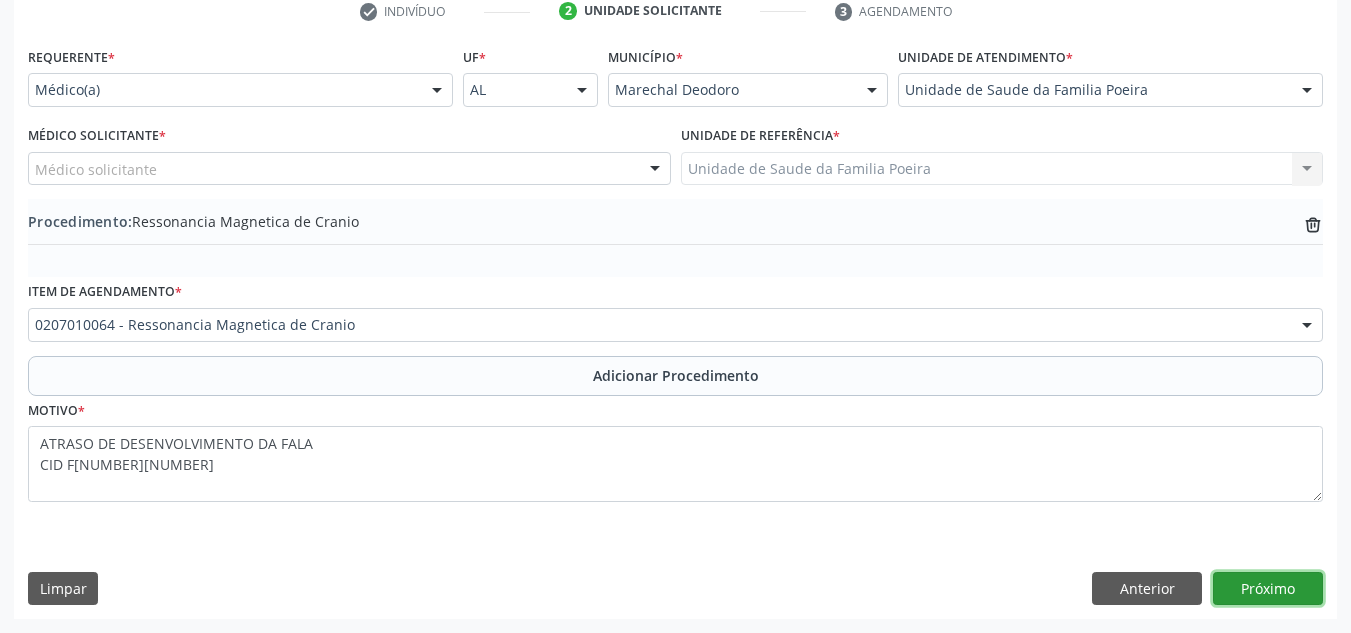 click on "Próximo" at bounding box center (1268, 589) 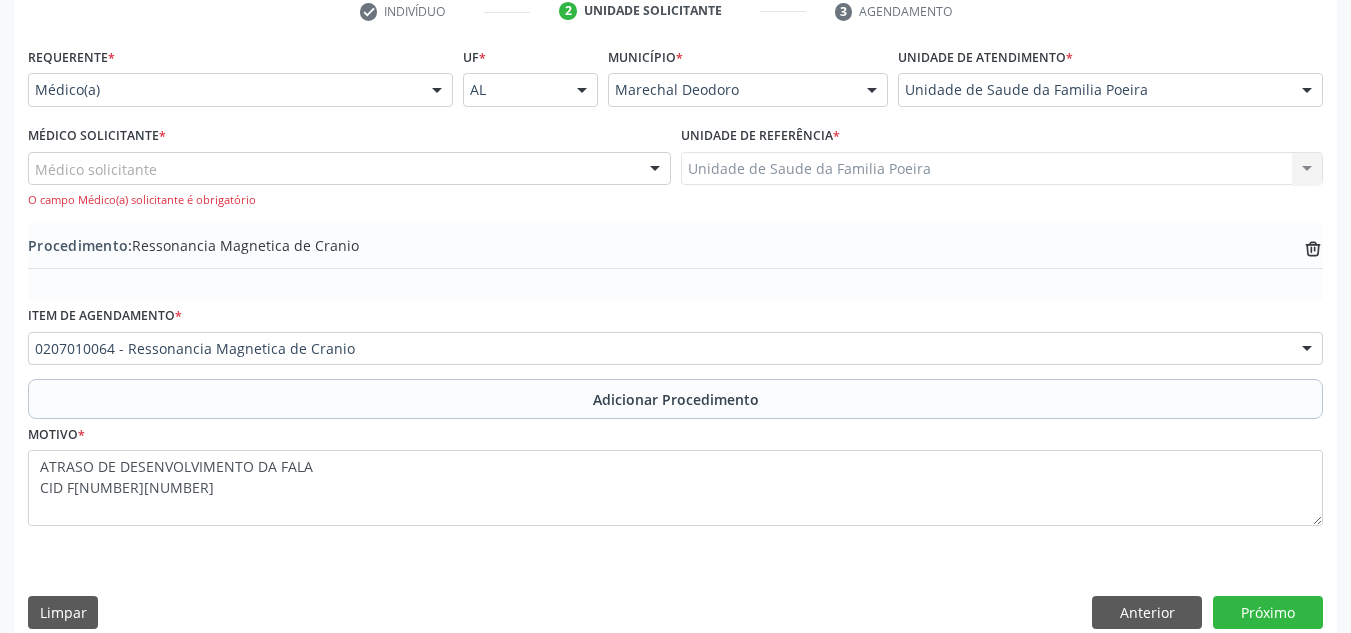 click on "Médico solicitante" at bounding box center (349, 169) 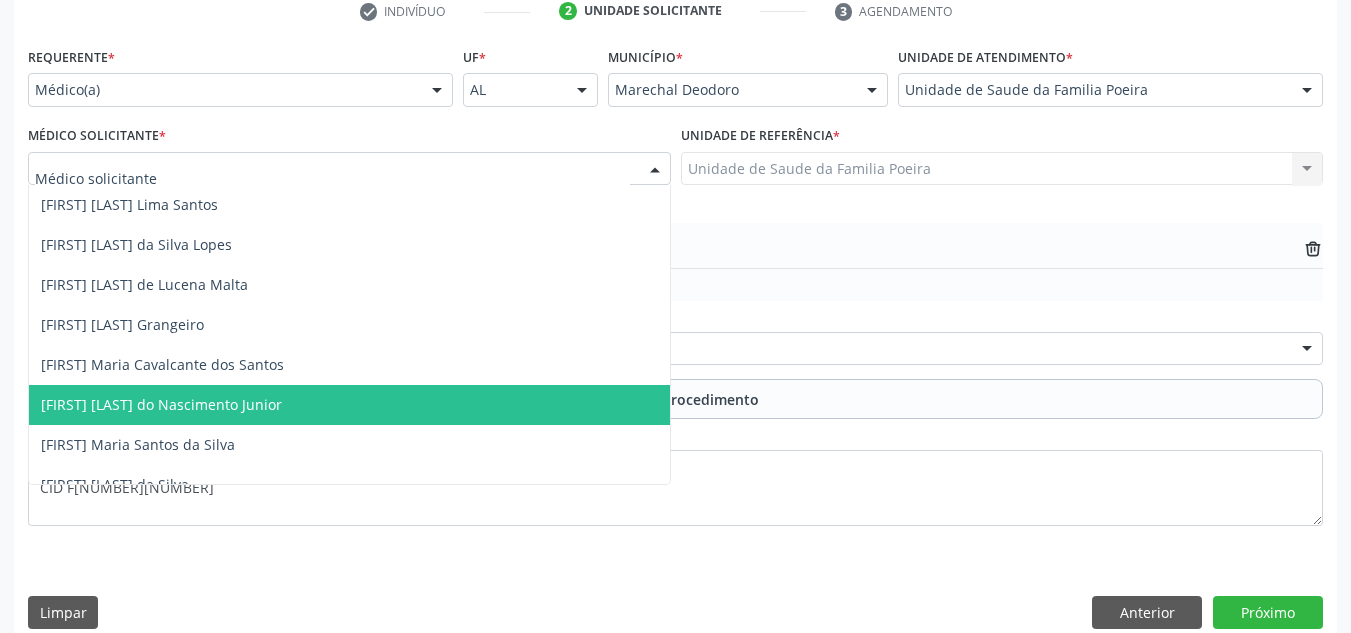 click on "[FIRST] [LAST] do Nascimento Junior" at bounding box center [161, 404] 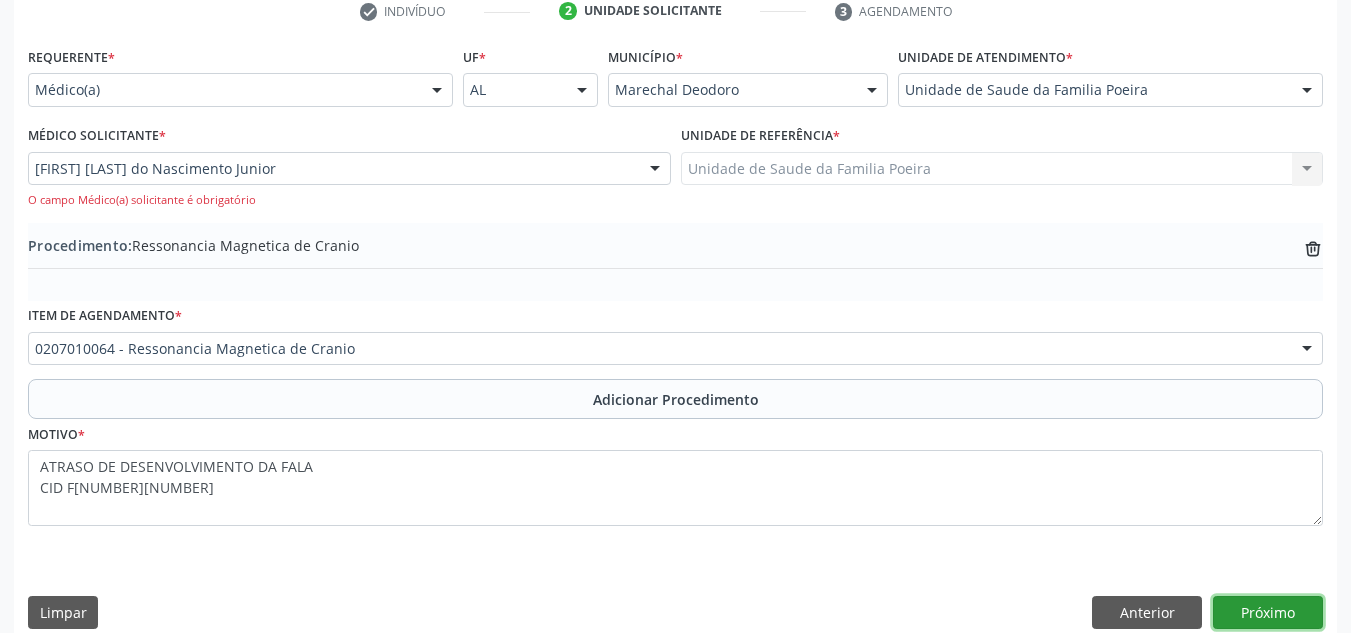 click on "Próximo" at bounding box center [1268, 613] 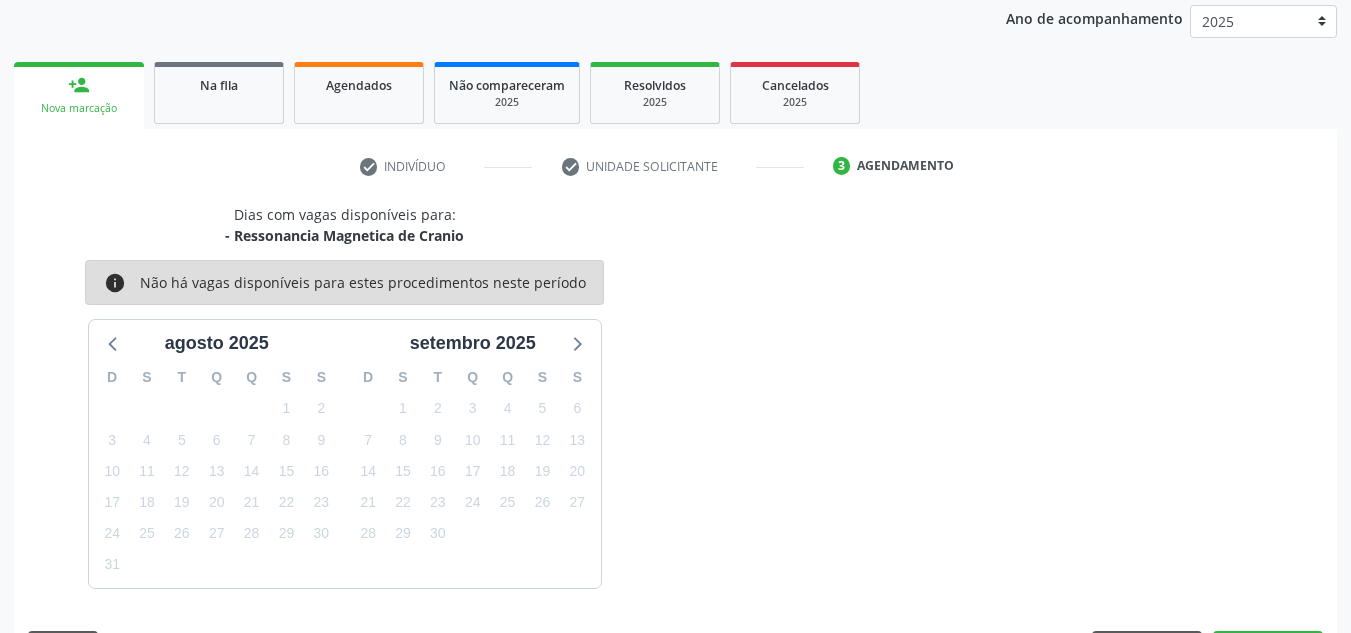 scroll, scrollTop: 324, scrollLeft: 0, axis: vertical 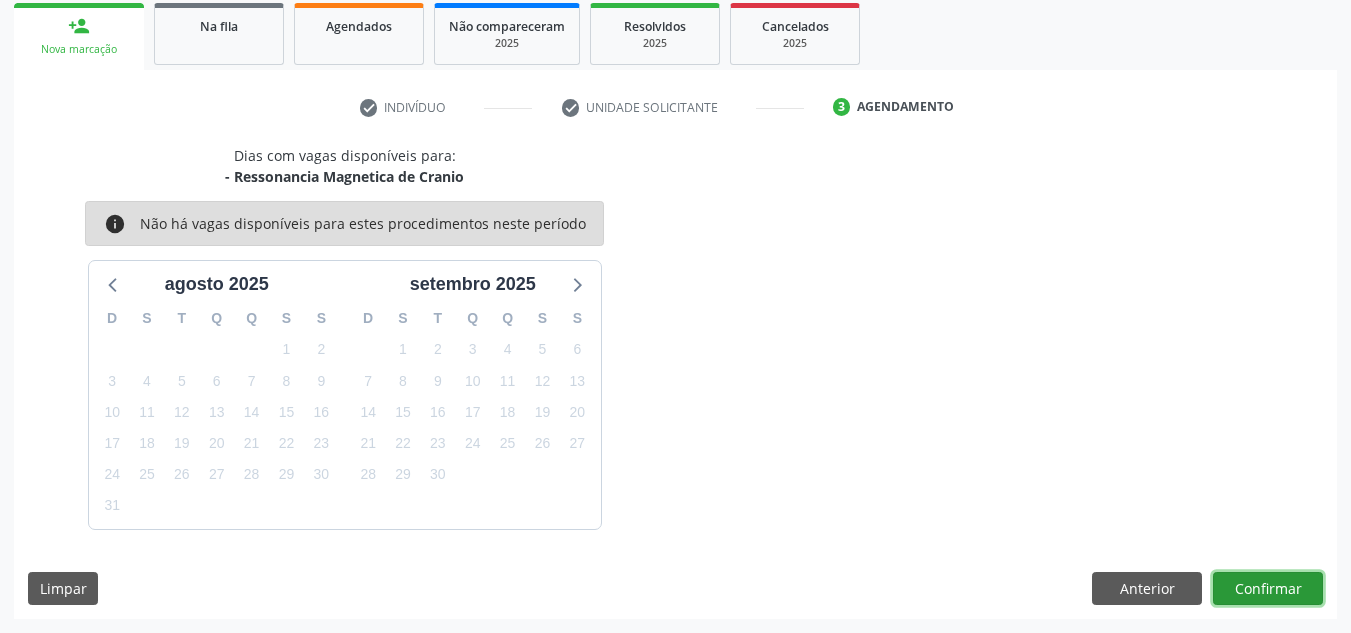click on "Confirmar" at bounding box center (1268, 589) 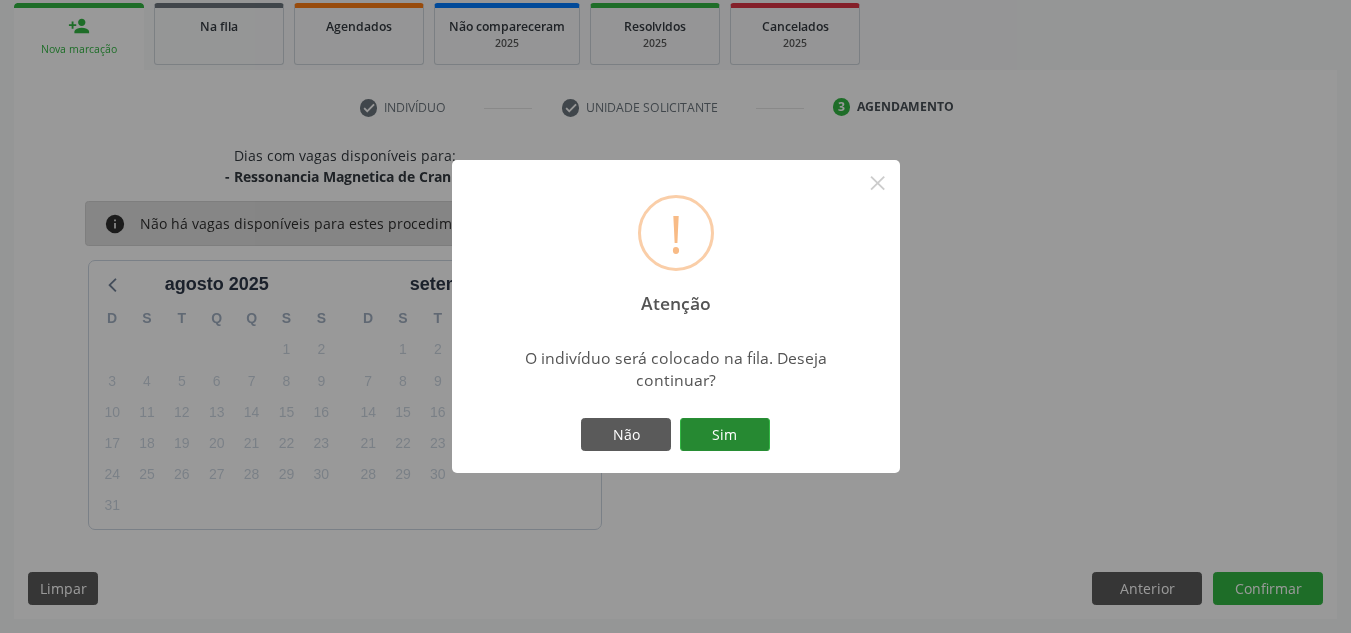 click on "Sim" at bounding box center (725, 435) 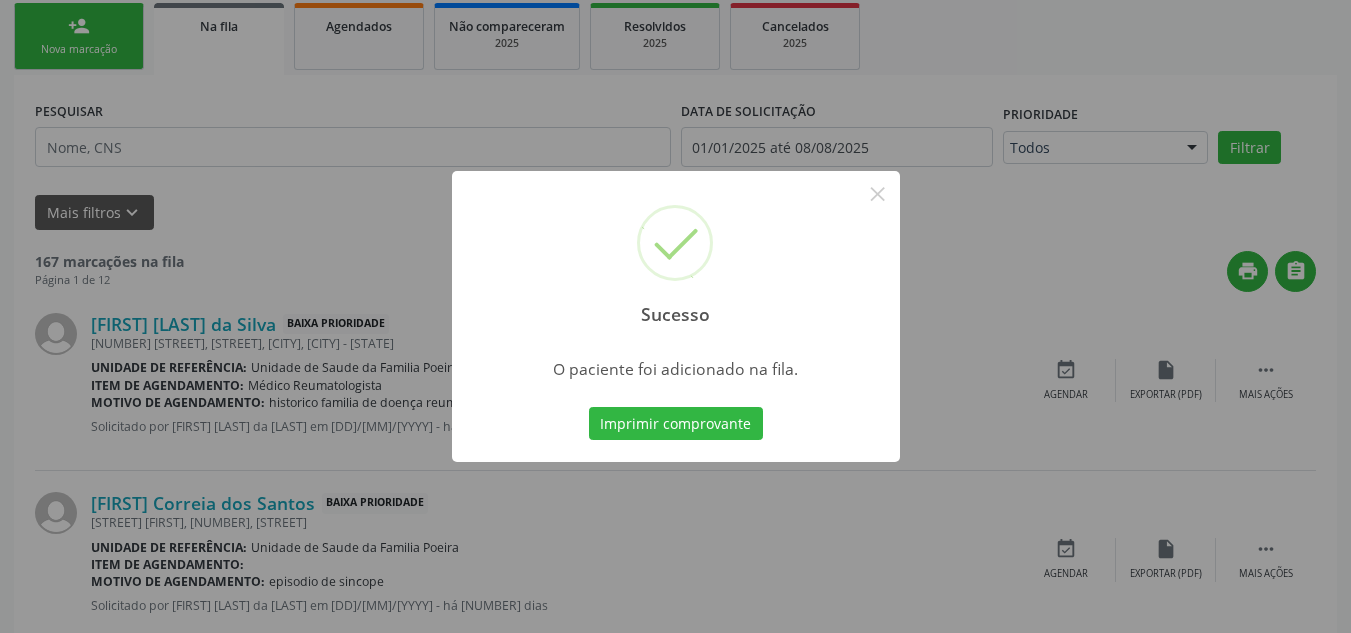 scroll, scrollTop: 62, scrollLeft: 0, axis: vertical 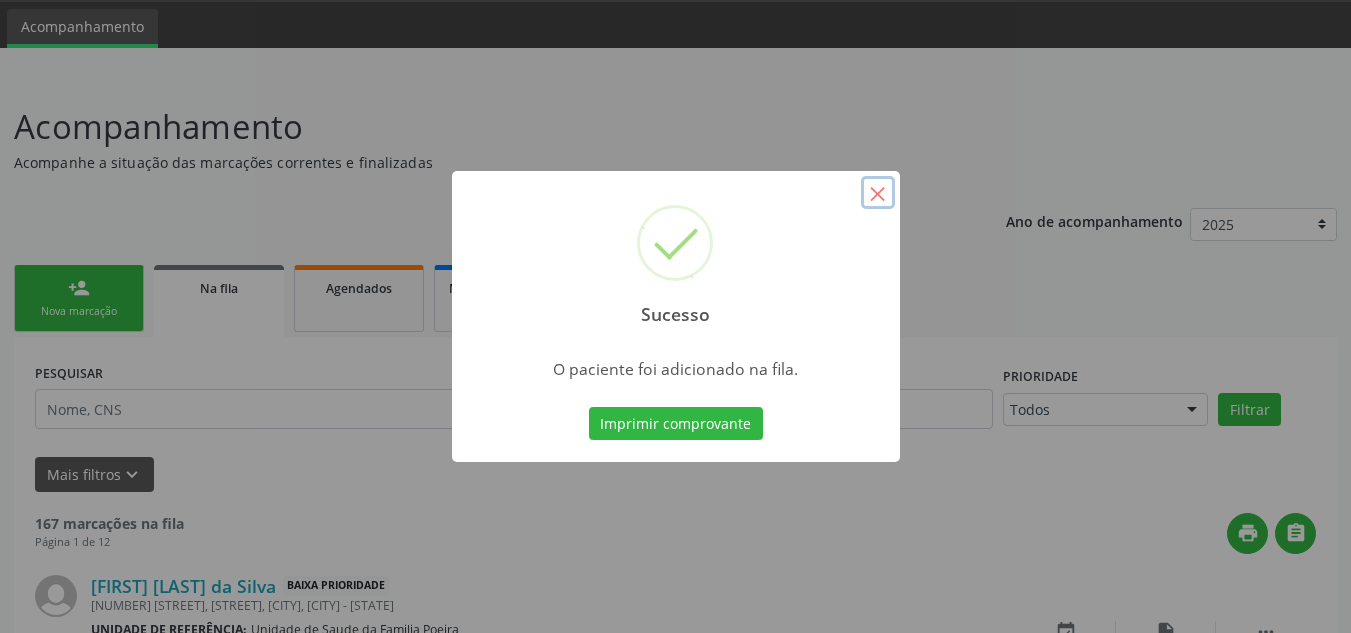 click on "×" at bounding box center (878, 193) 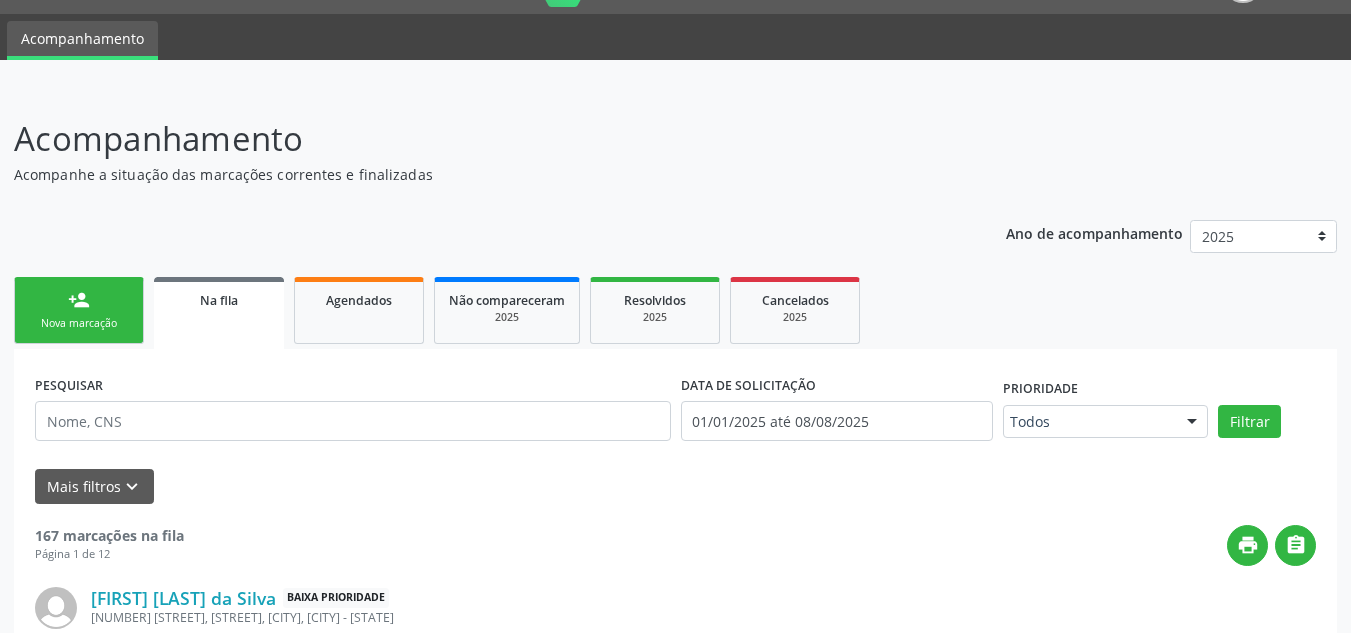 scroll, scrollTop: 0, scrollLeft: 0, axis: both 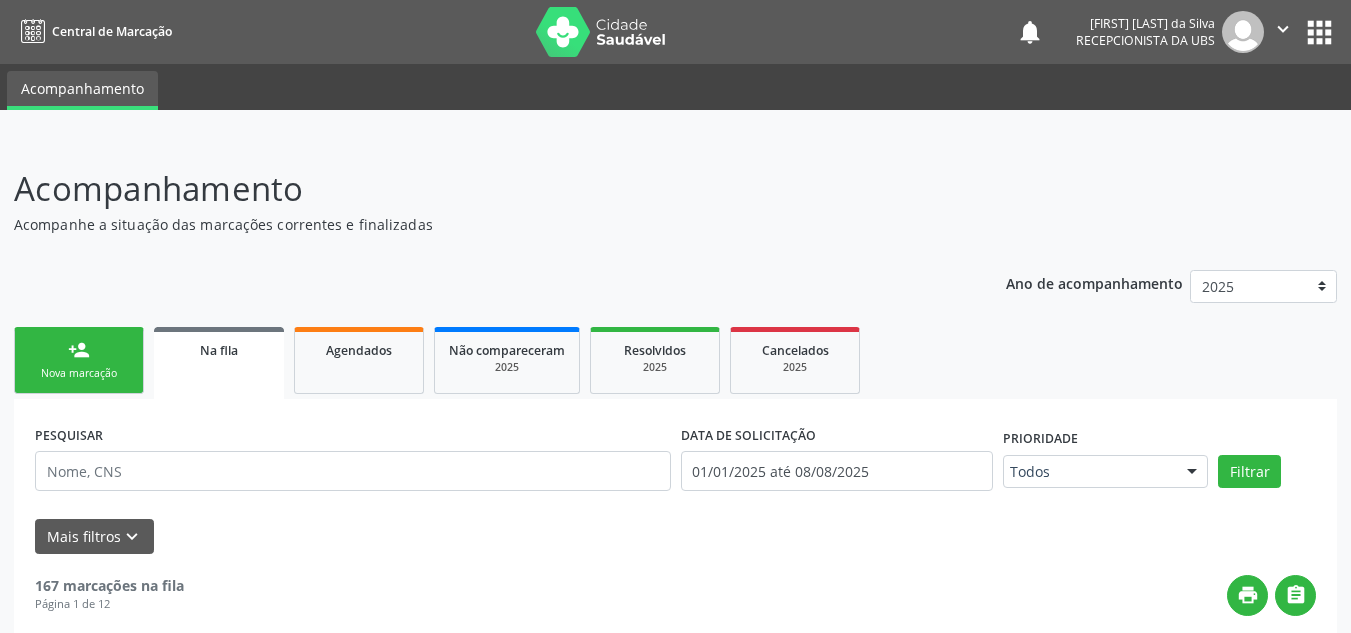 click on "Nova marcação" at bounding box center (79, 373) 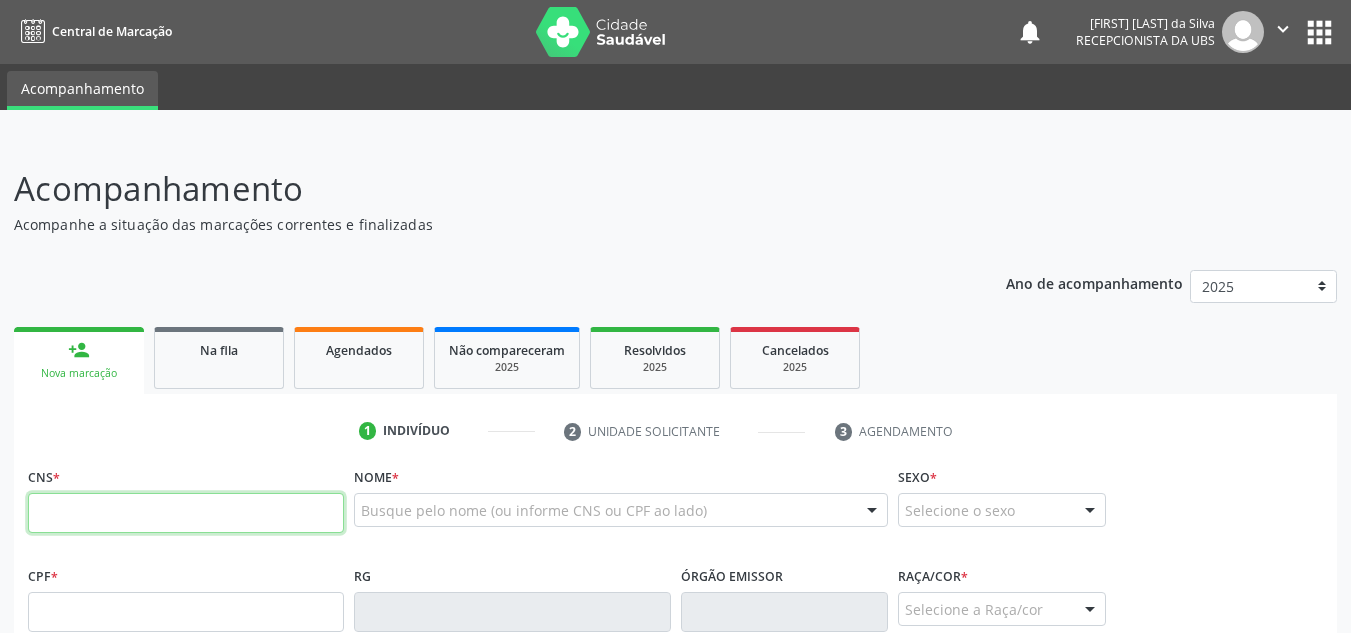 click at bounding box center (186, 513) 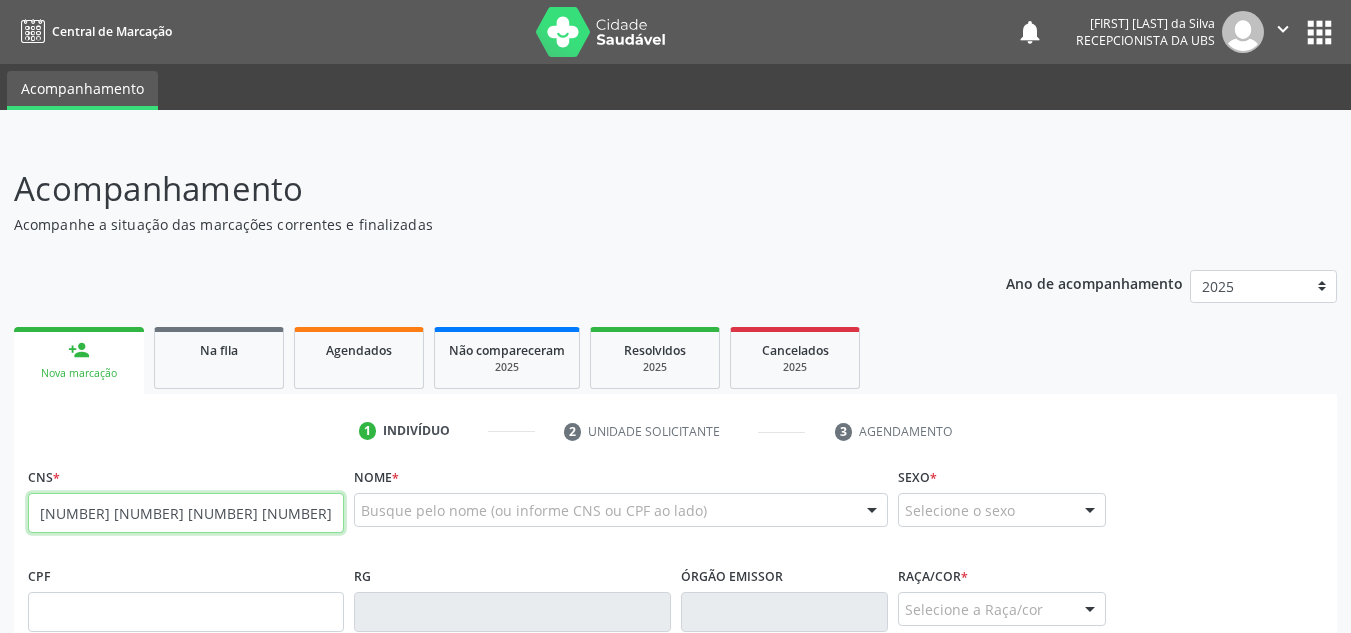 type on "[NUMBER] [NUMBER] [NUMBER] [NUMBER]" 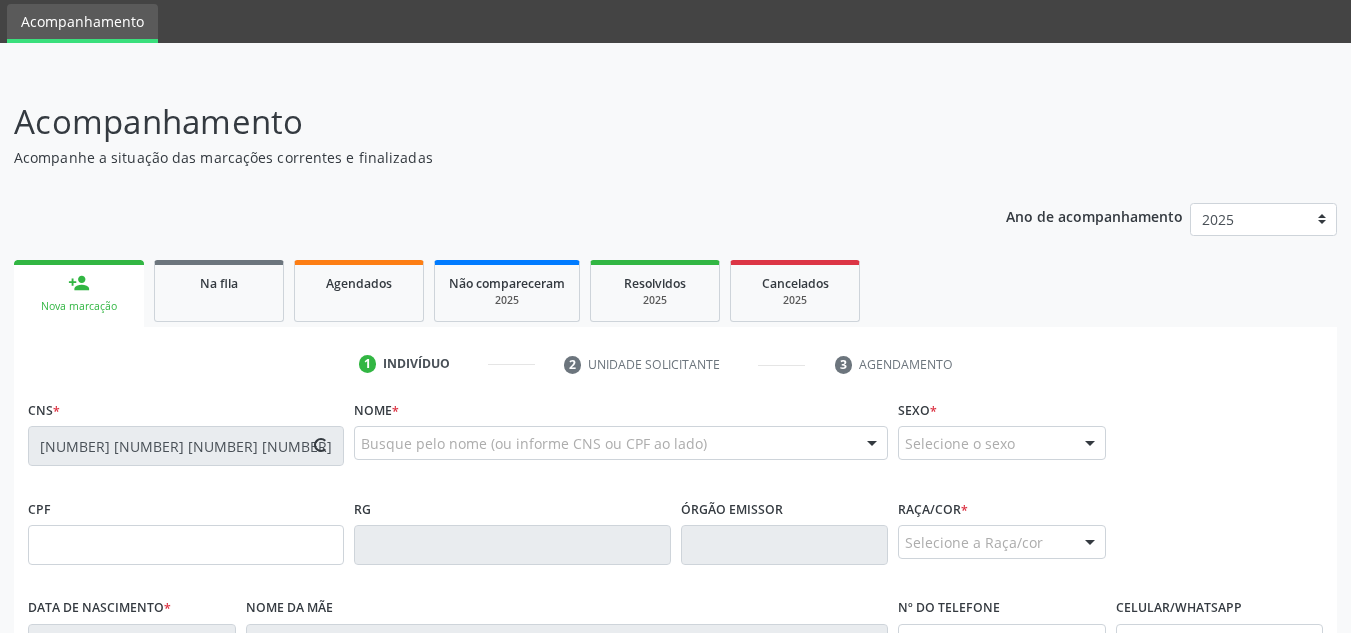 scroll, scrollTop: 200, scrollLeft: 0, axis: vertical 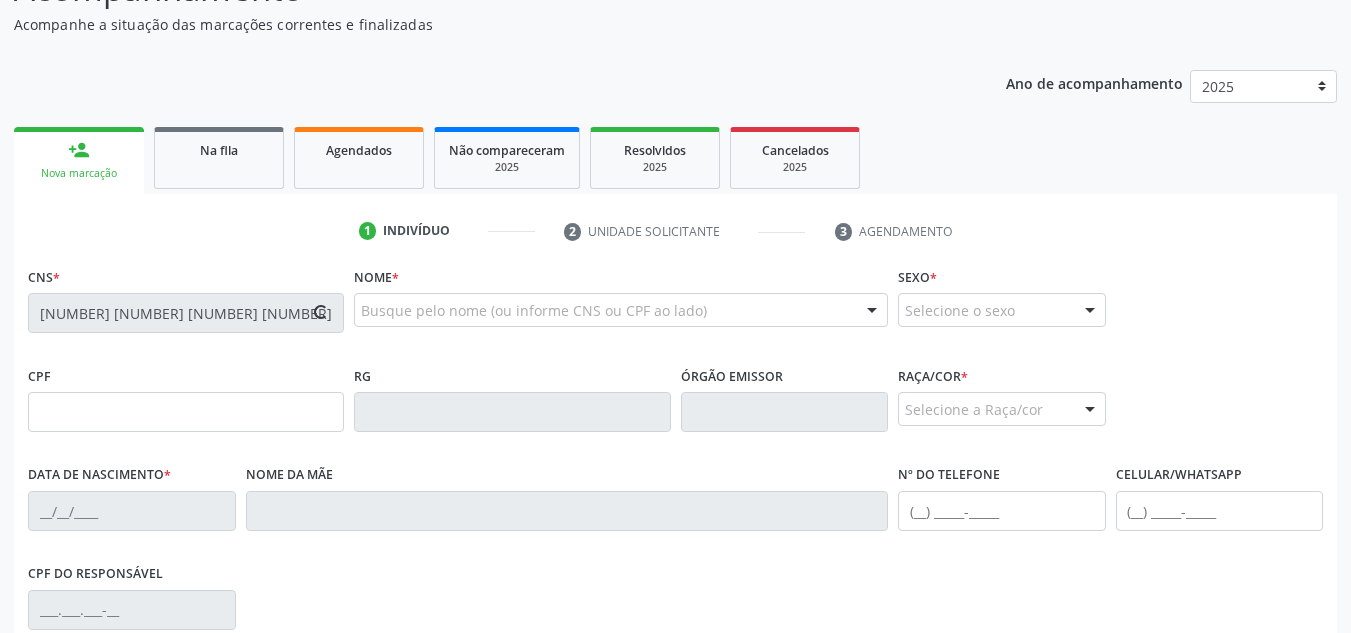 type on "[NUMBER].[NUMBER].[NUMBER]-[NUMBER]" 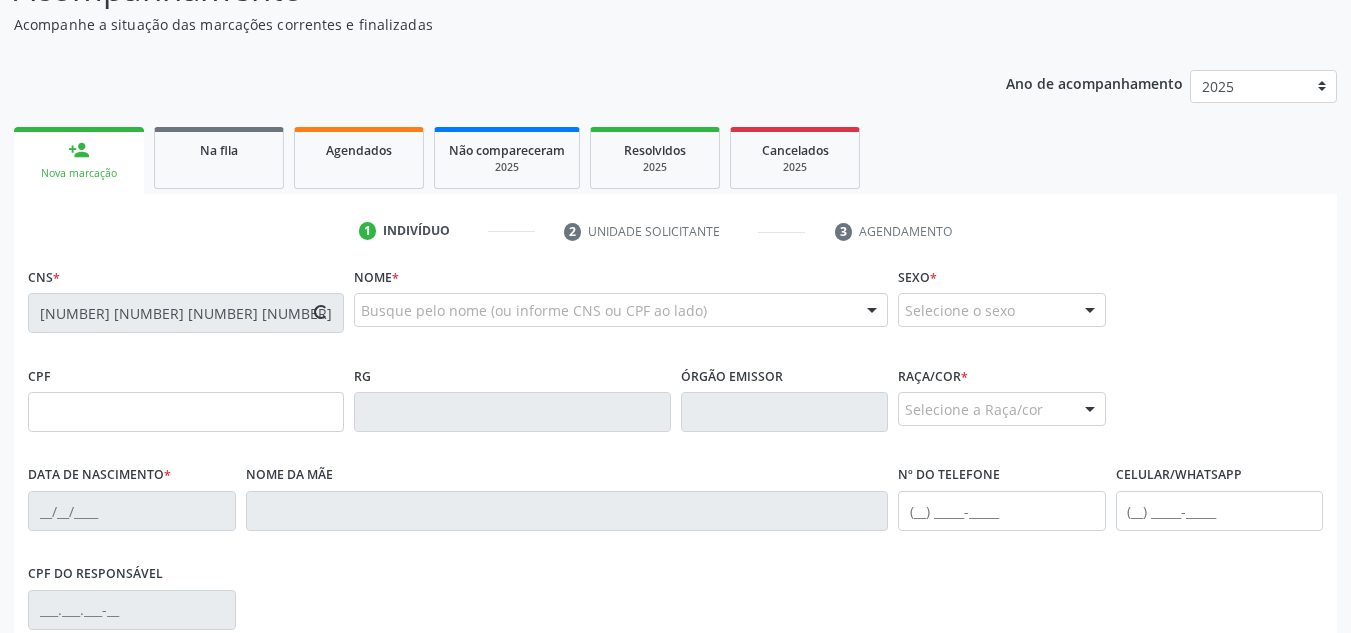 type on "[DD]/[MM]/[YYYY]" 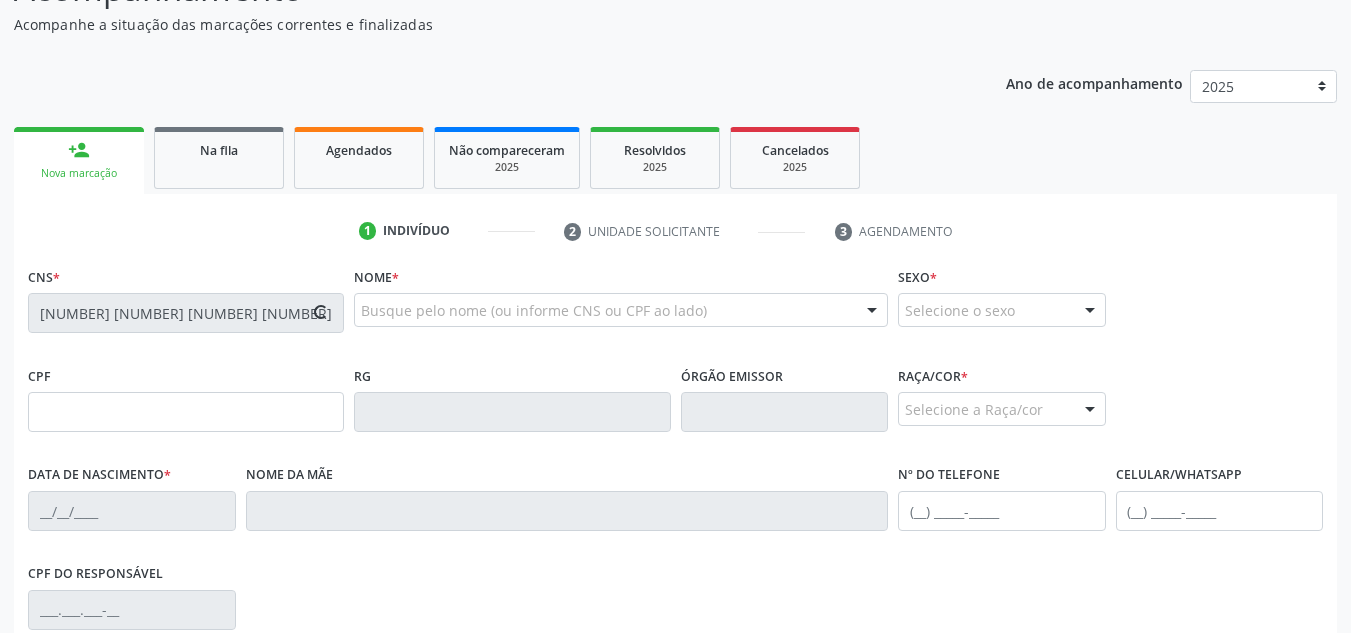 type on "S/N" 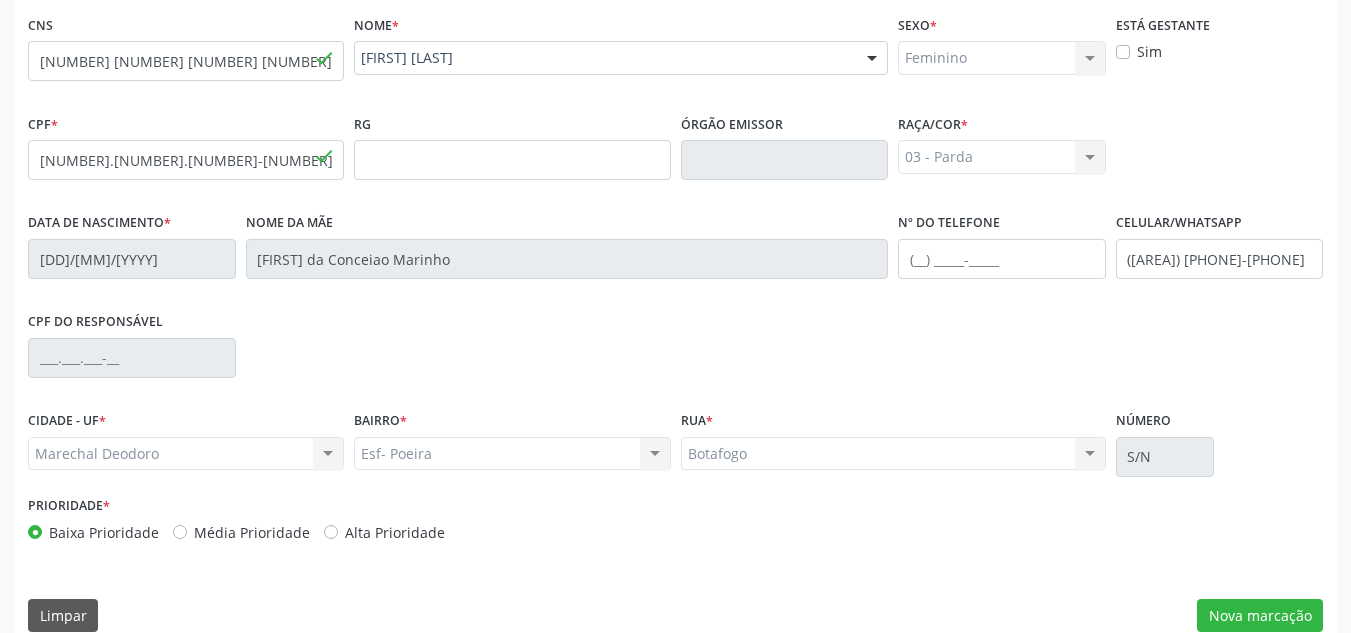 scroll, scrollTop: 479, scrollLeft: 0, axis: vertical 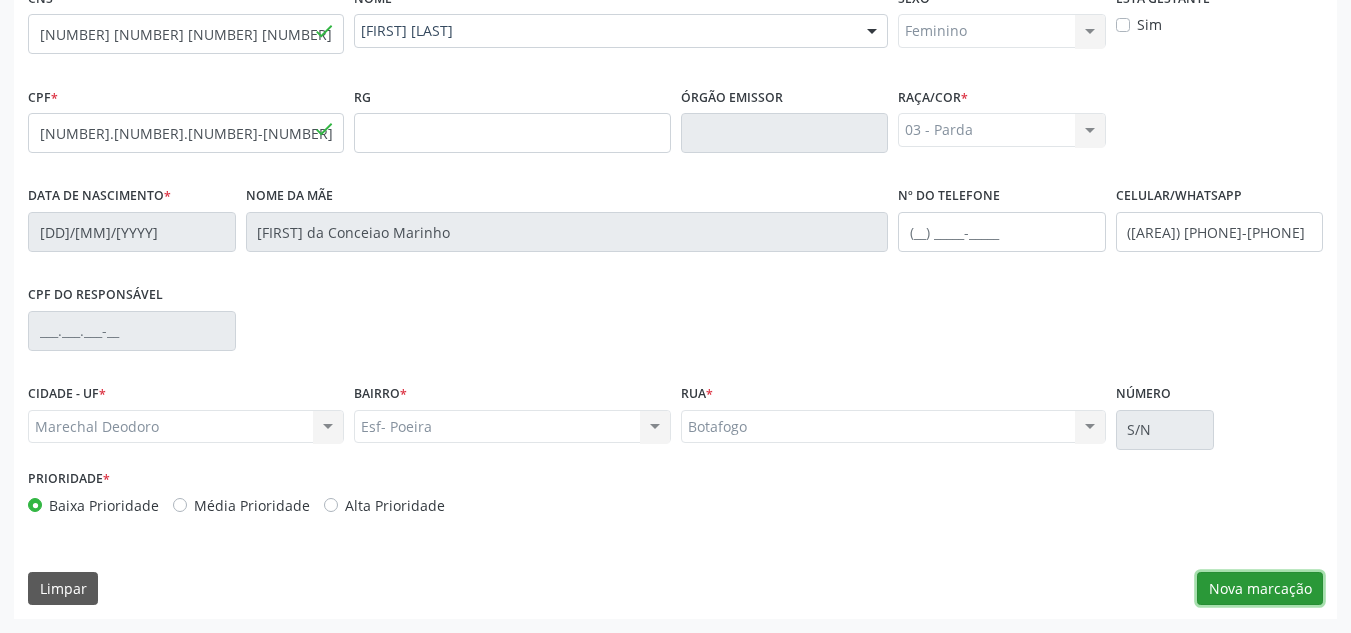 click on "Nova marcação" at bounding box center (1260, 589) 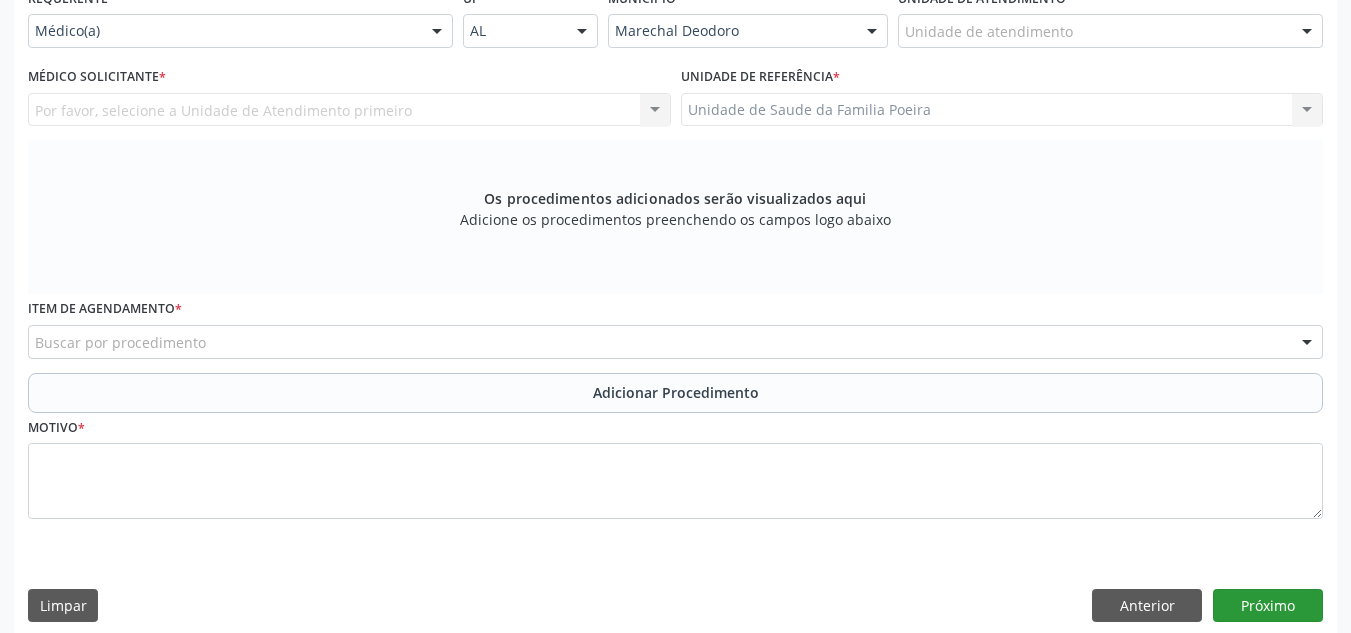 scroll, scrollTop: 379, scrollLeft: 0, axis: vertical 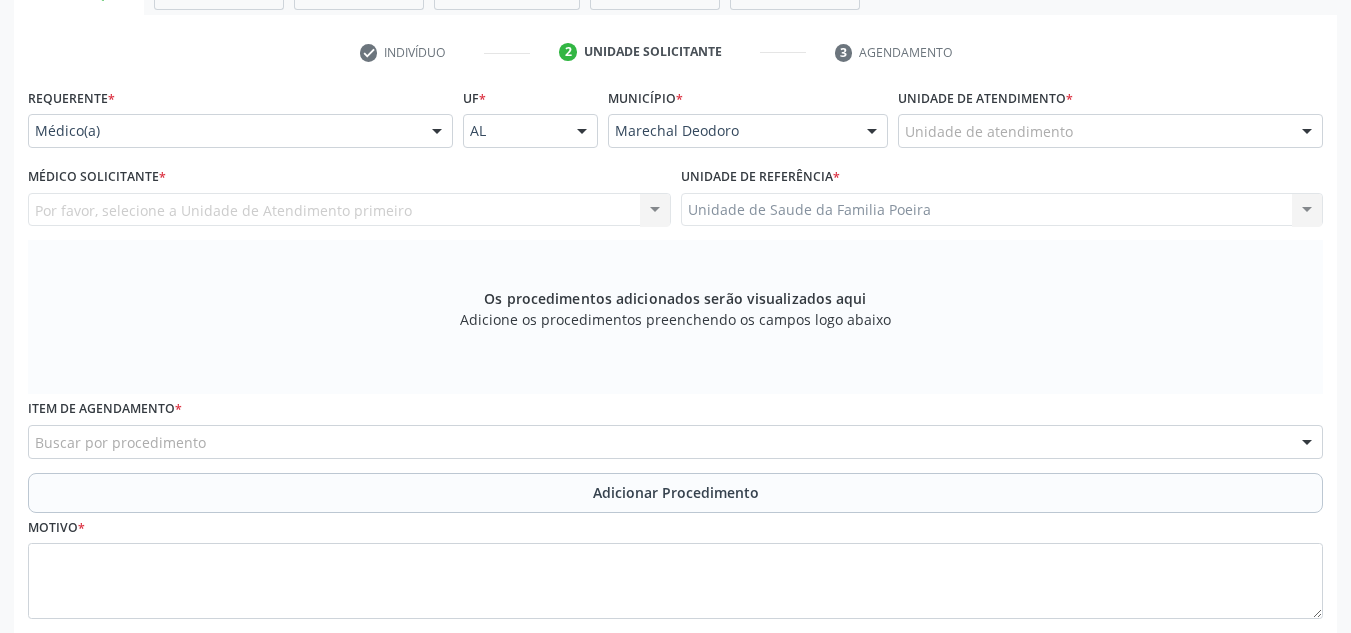 click at bounding box center (1307, 132) 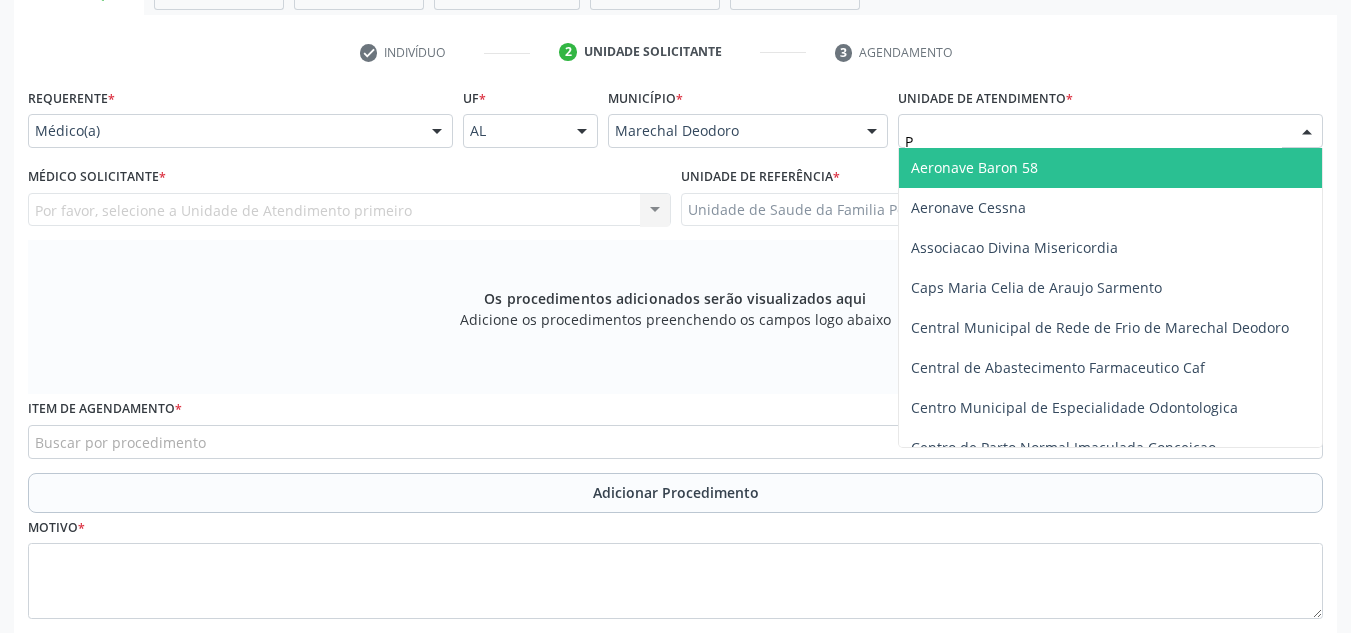type on "PO" 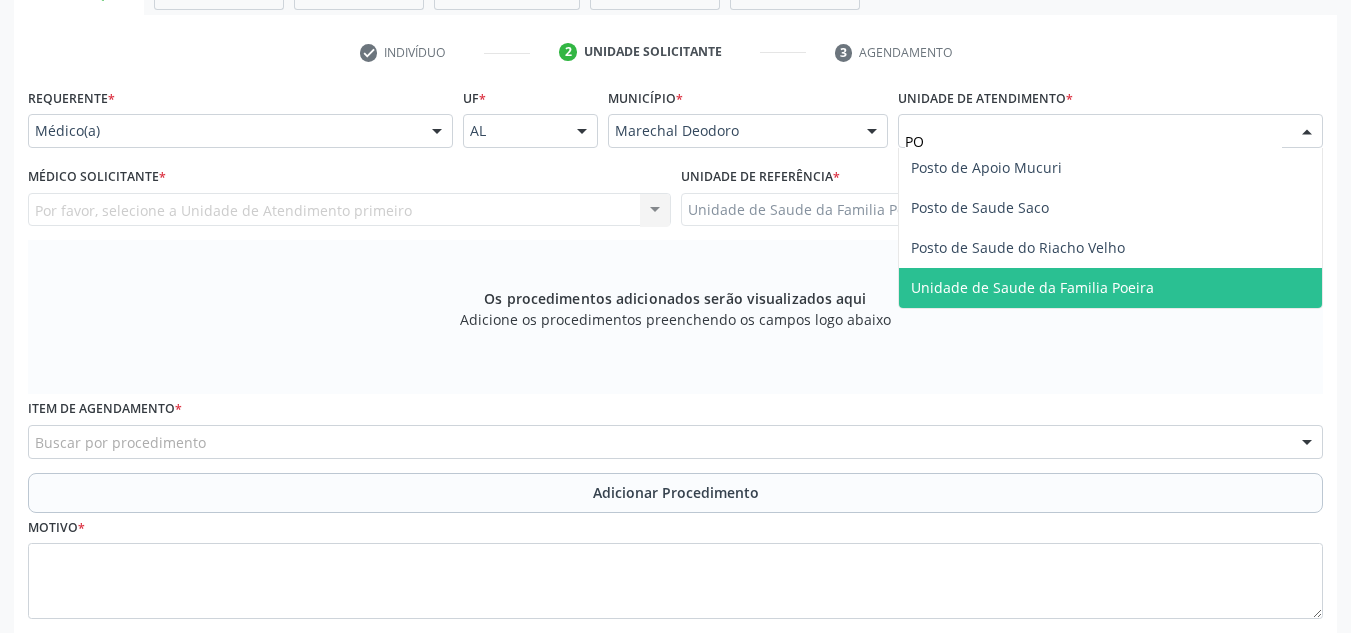 click on "Unidade de Saude da Familia Poeira" at bounding box center [1110, 288] 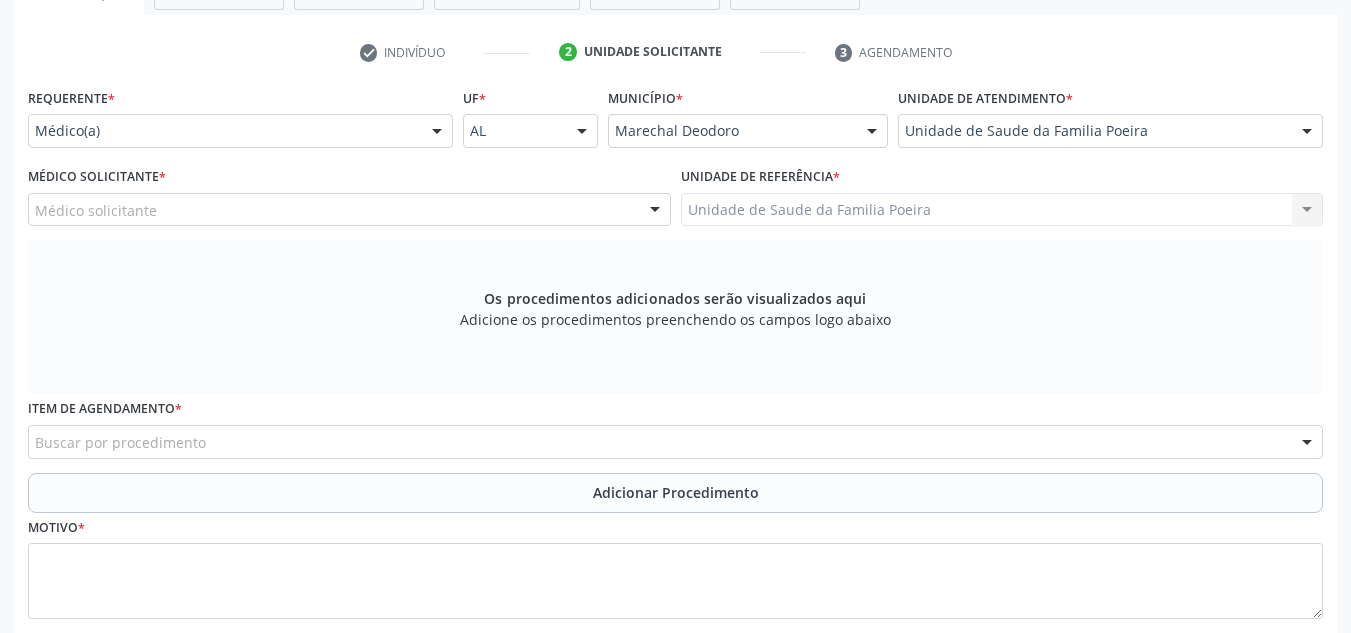 click on "Médico Solicitante
*
Médico solicitante
[FIRST] [LAST] [LAST] [LAST]   [FIRST] [LAST] [LAST]   [FIRST] [LAST] de [LAST] [LAST]   [FIRST] [LAST] [LAST]   [FIRST] [LAST] [LAST] dos [LAST]   [FIRST] [LAST] do [LAST] [LAST]   [FIRST] [LAST] [LAST] da [LAST]   [FIRST] [LAST] [LAST] da [LAST]   [FIRST] [LAST] [LAST] [LAST]   [FIRST] [LAST] da [LAST]   [FIRST] [LAST] [LAST] dos [LAST]   [FIRST] [LAST] [LAST] [LAST] [LAST]   [FIRST] [LAST] de [LAST] [LAST] [LAST]   [FIRST] [LAST] da [LAST] [LAST] [LAST]
Nenhum resultado encontrado para: "   "
Não há nenhuma opção para ser exibida." at bounding box center [349, 201] 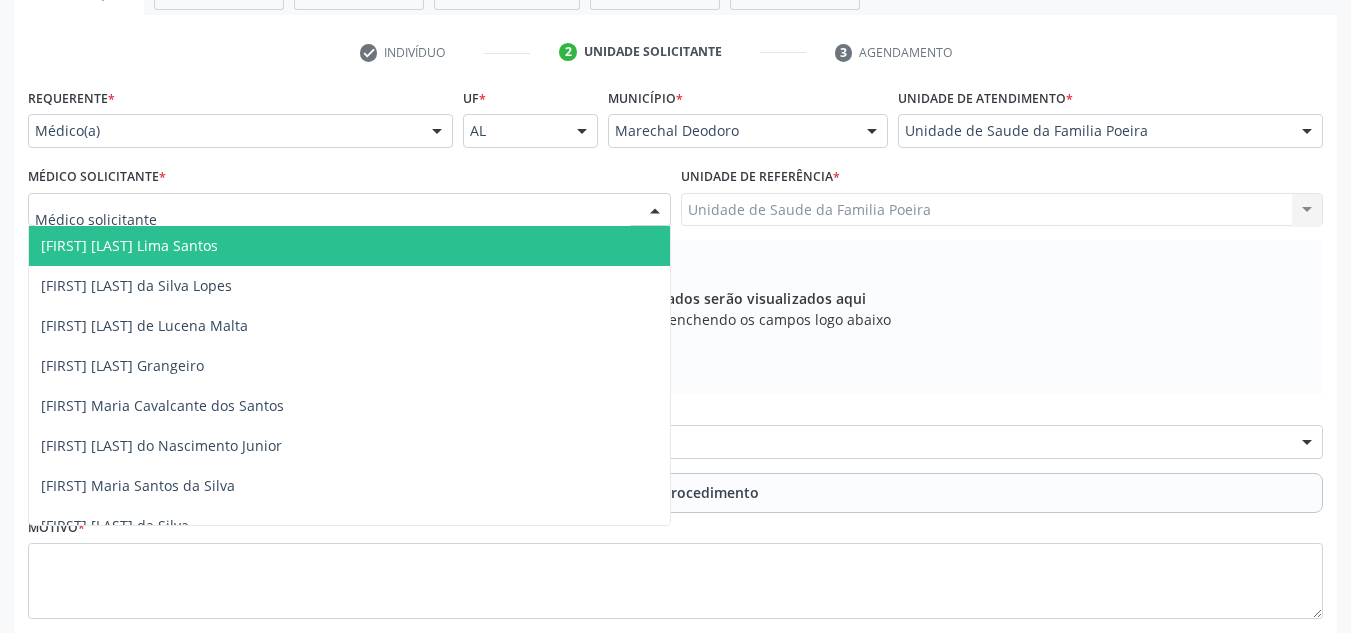 click at bounding box center [349, 210] 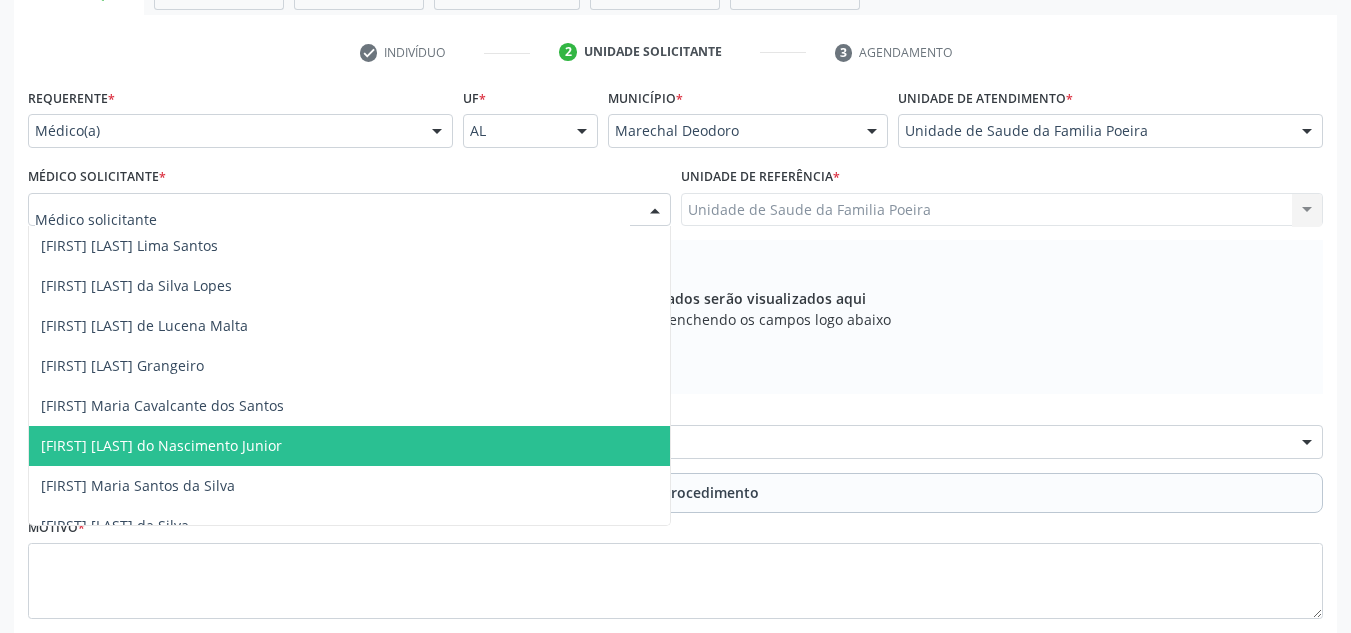 click on "[FIRST] [LAST] do Nascimento Junior" at bounding box center [161, 445] 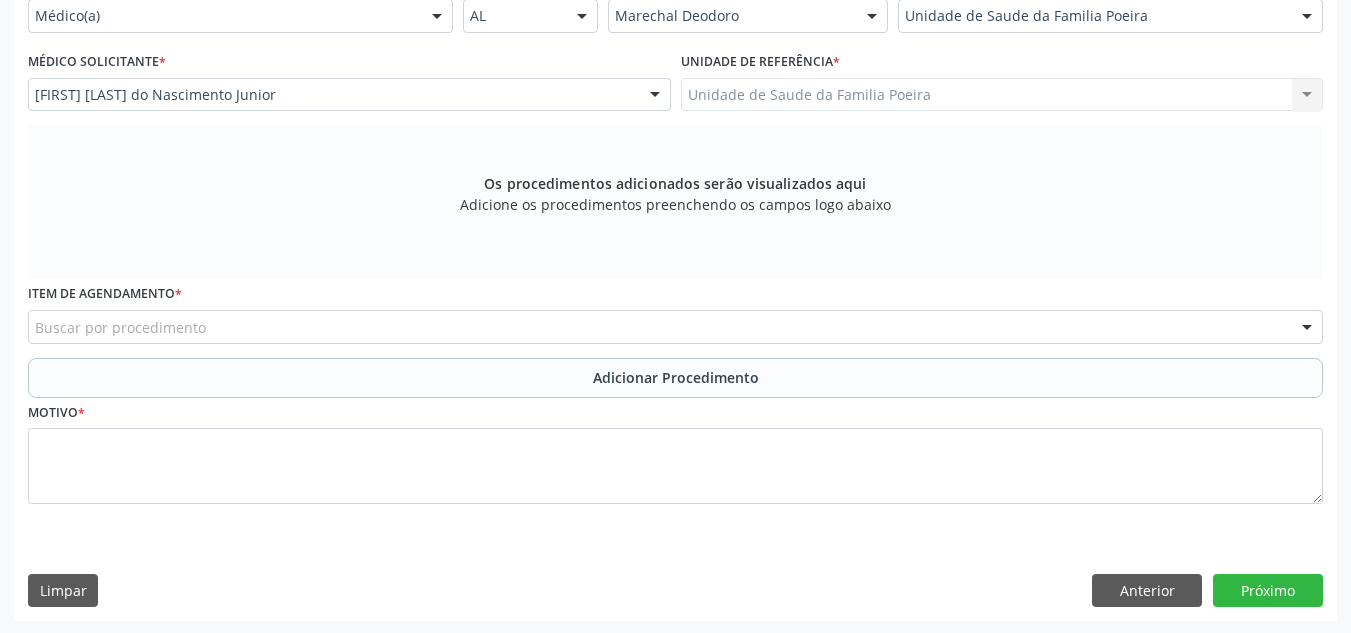 scroll, scrollTop: 496, scrollLeft: 0, axis: vertical 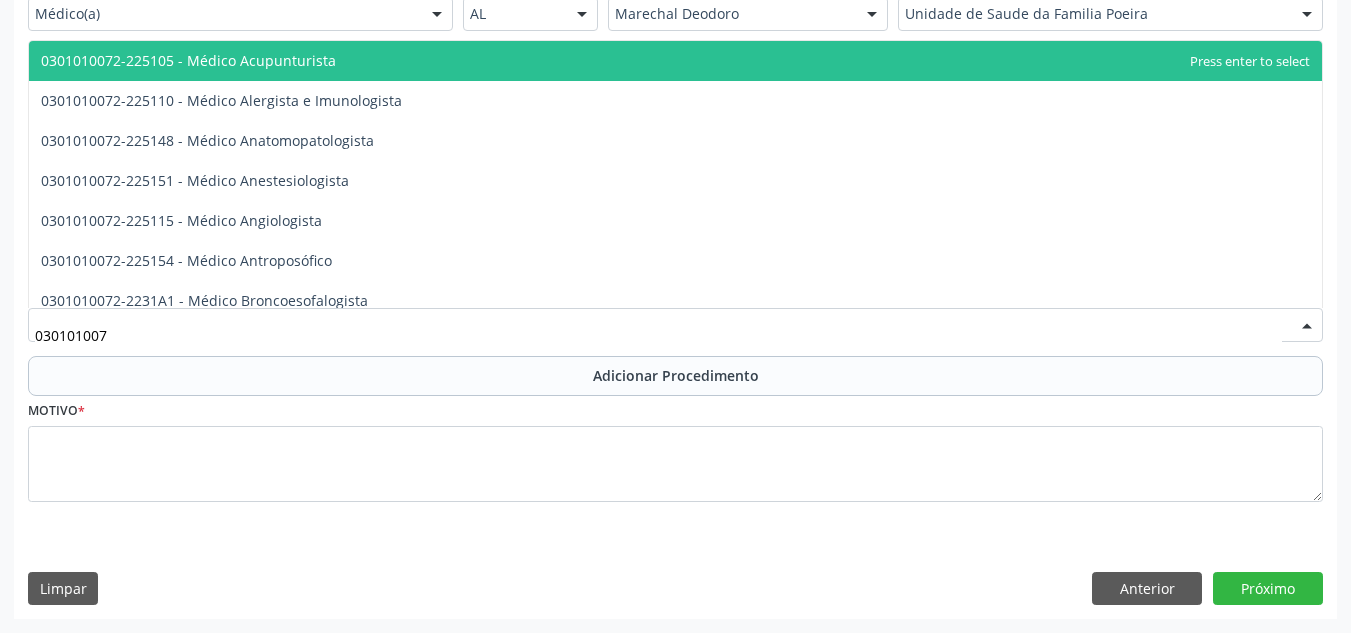 type on "0301010072" 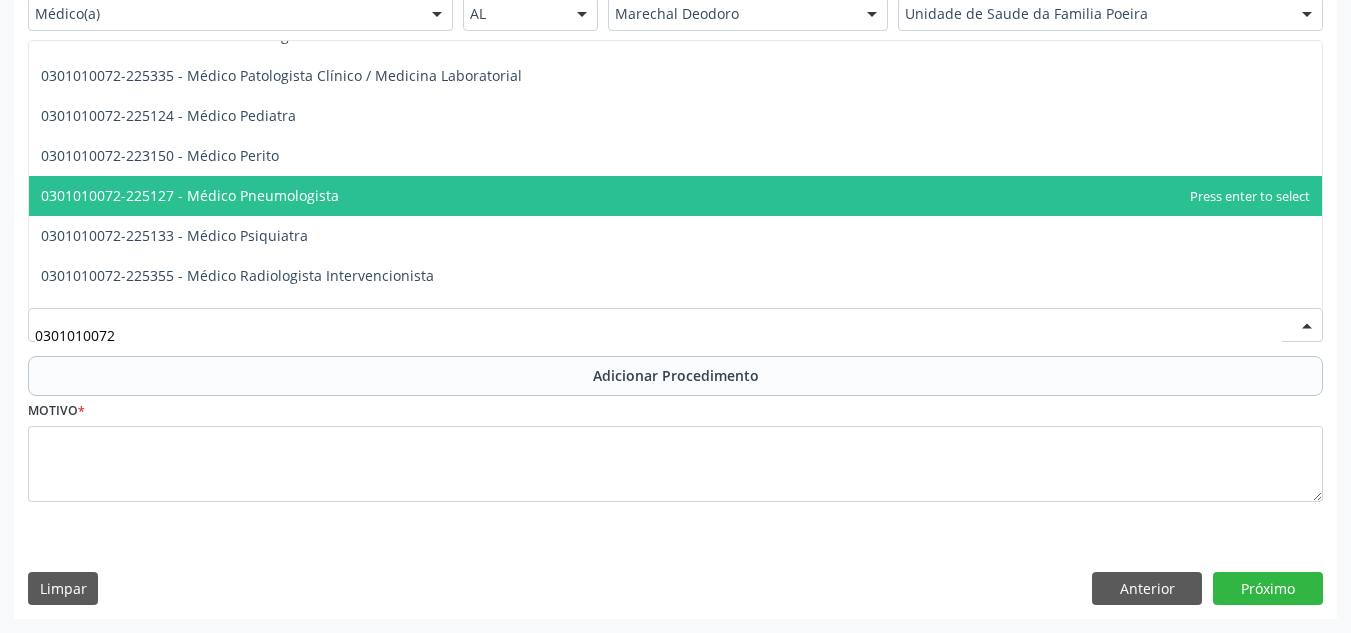 scroll, scrollTop: 1900, scrollLeft: 0, axis: vertical 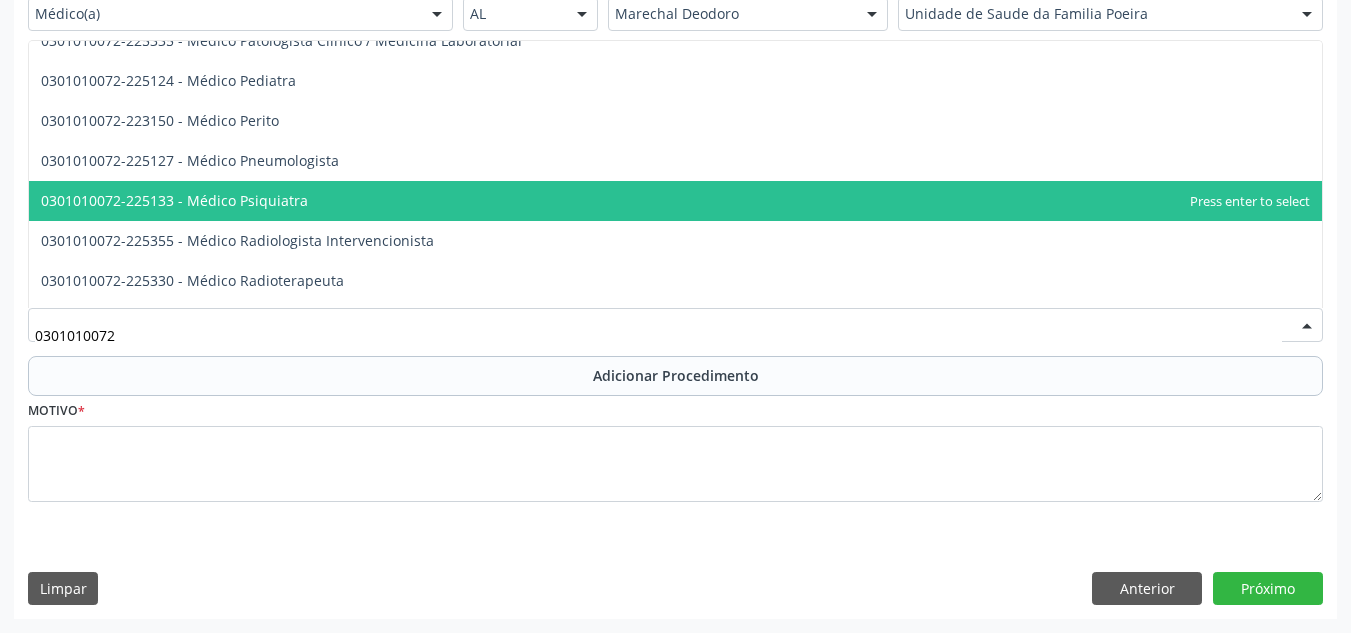 click on "0301010072-225133 - Médico Psiquiatra" at bounding box center [675, 201] 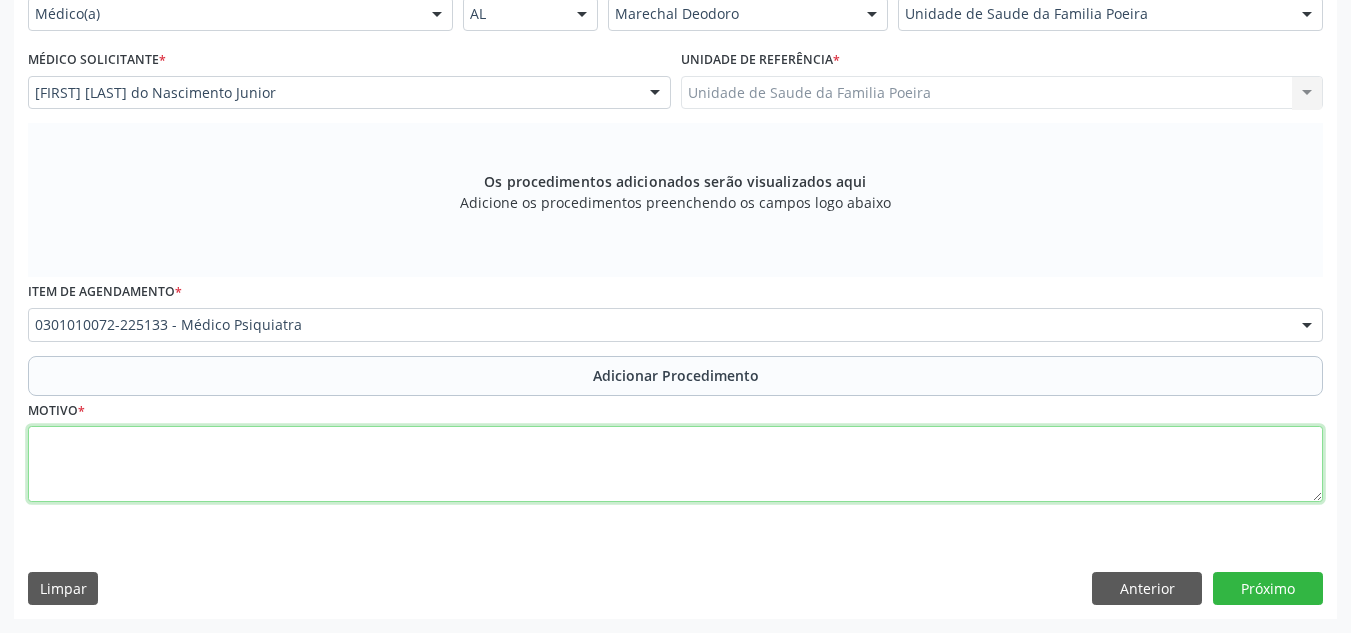 click at bounding box center [675, 464] 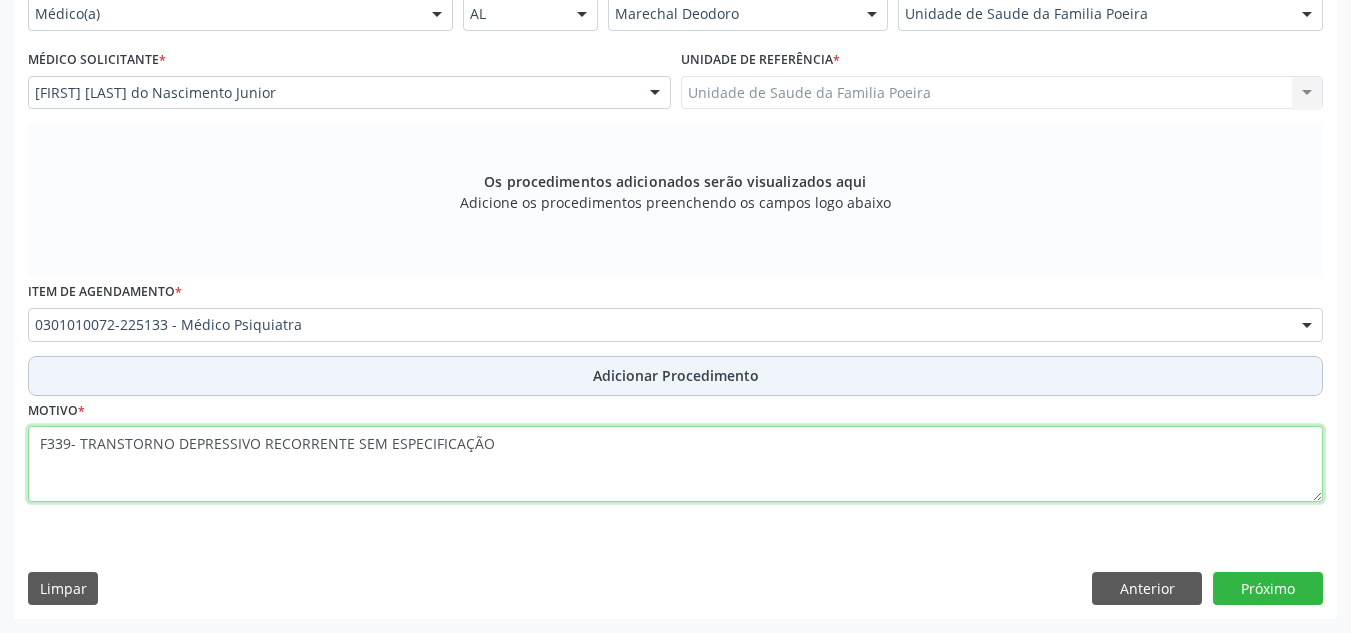 type on "F339- TRANSTORNO DEPRESSIVO RECORRENTE SEM ESPECIFICAÇÃO" 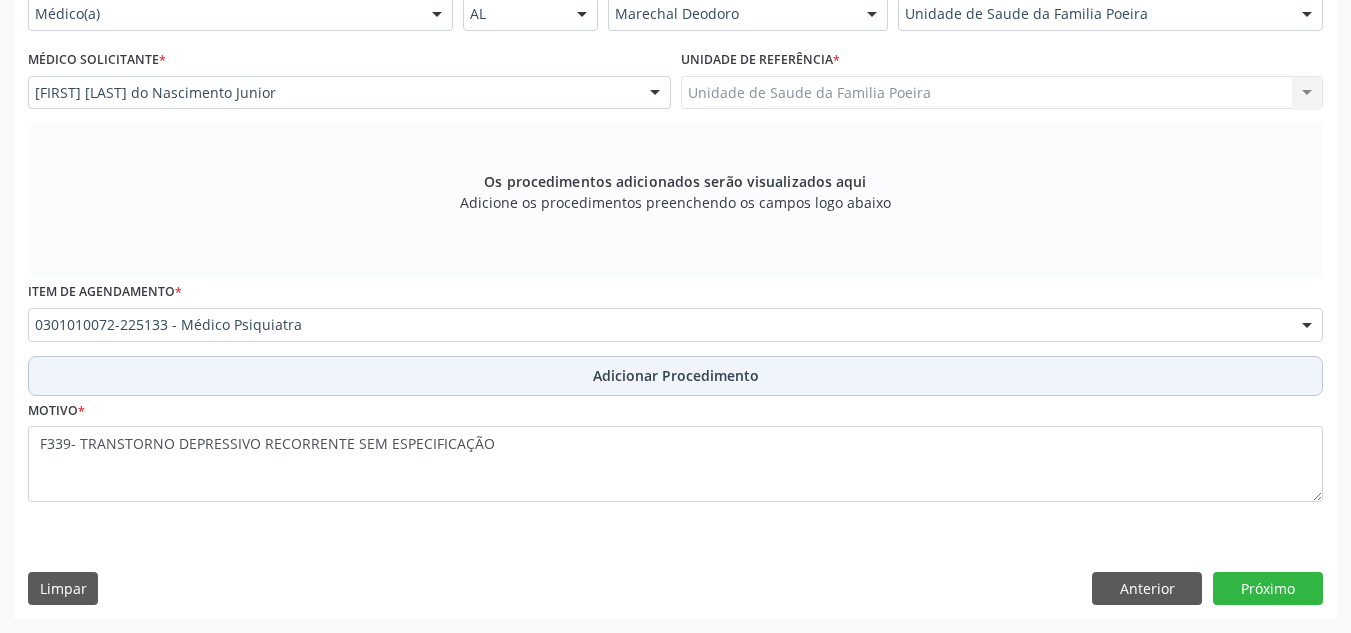 click on "Adicionar Procedimento" at bounding box center (675, 376) 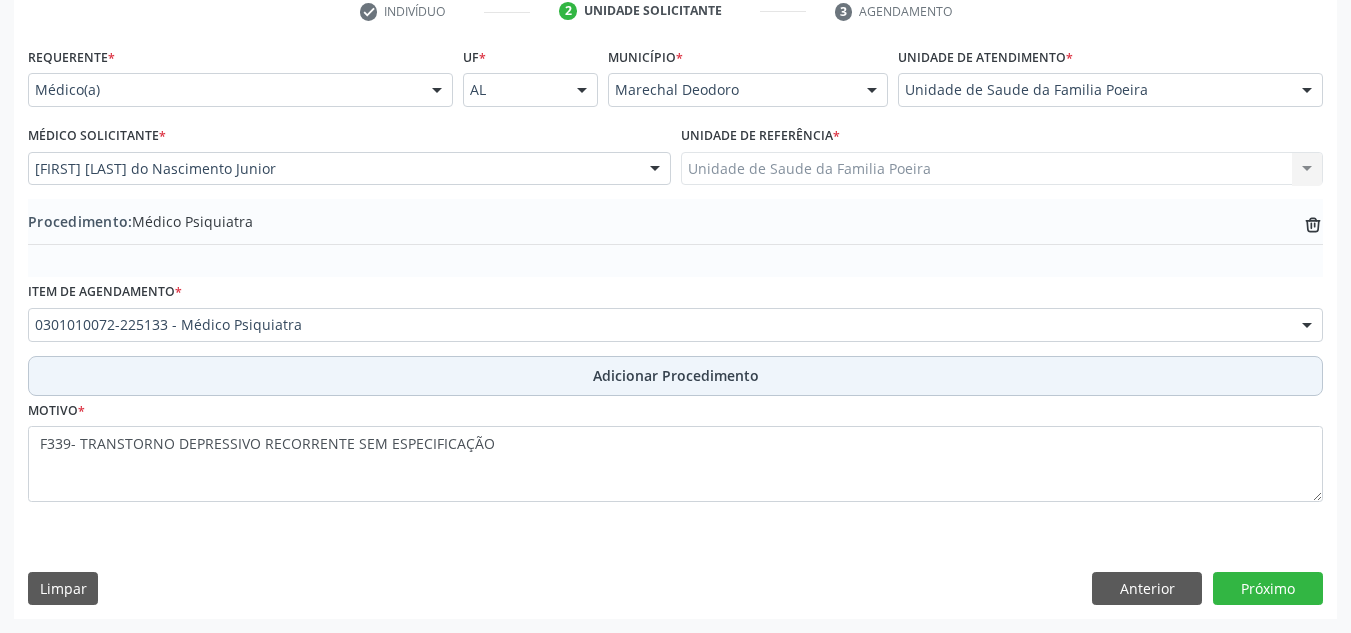 scroll, scrollTop: 420, scrollLeft: 0, axis: vertical 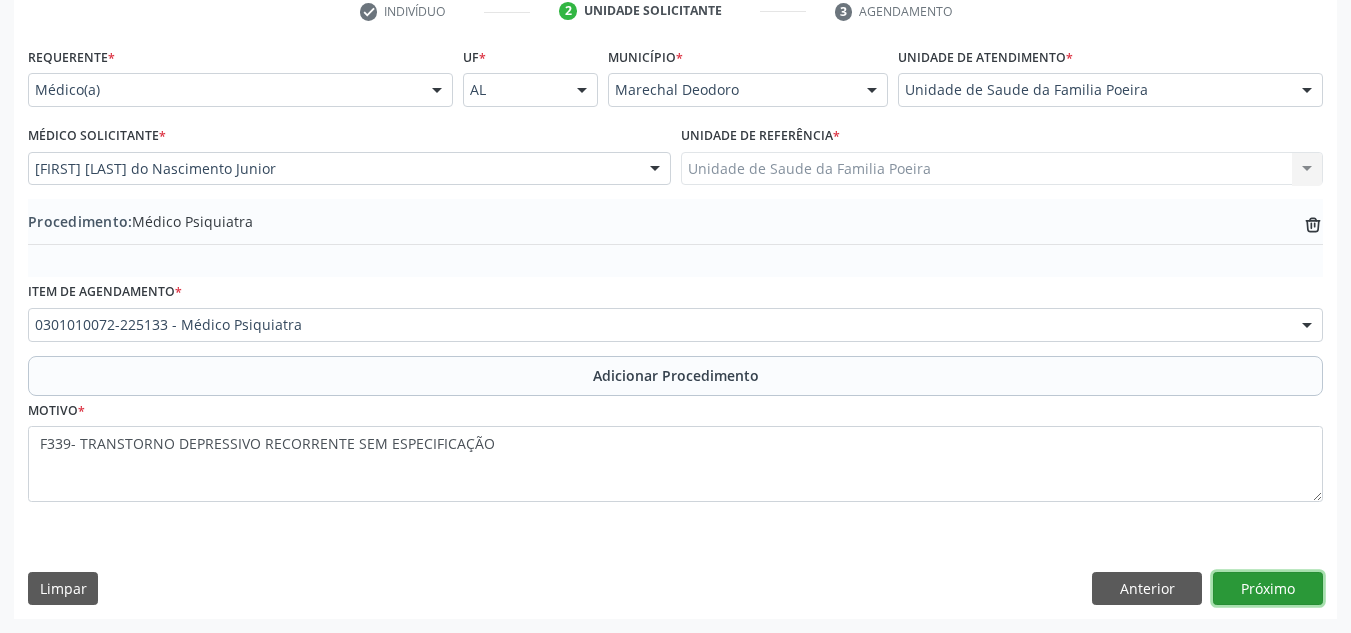 click on "Próximo" at bounding box center [1268, 589] 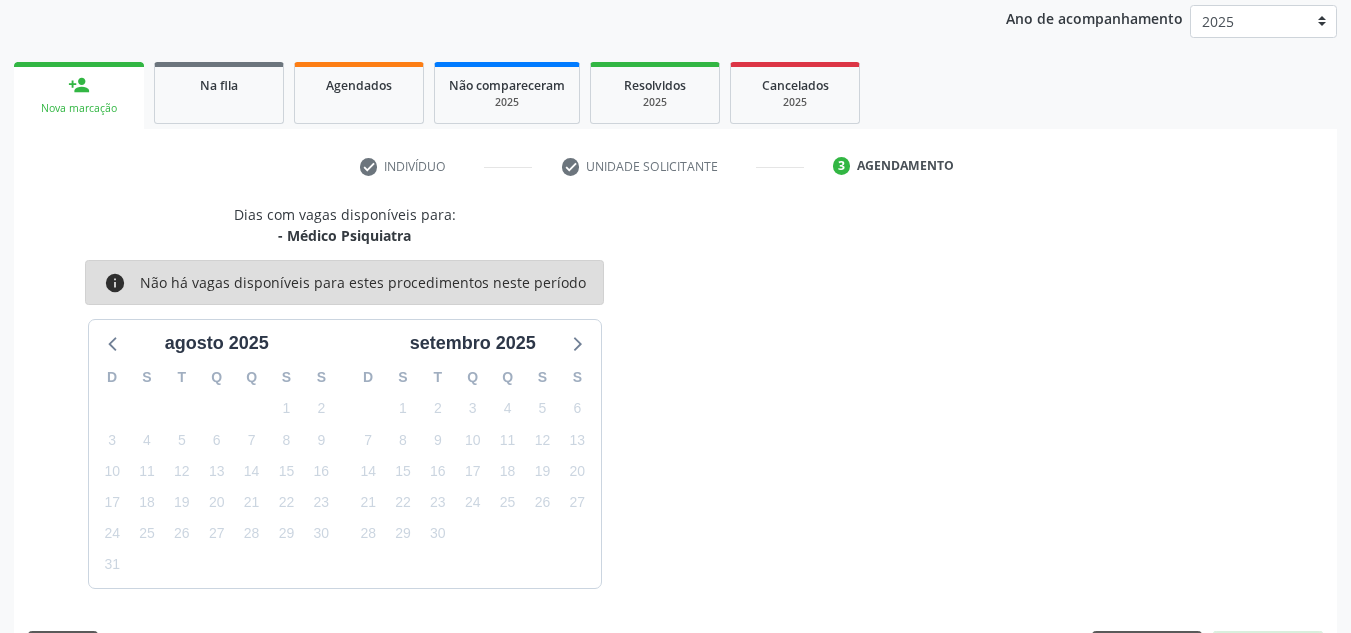 scroll, scrollTop: 324, scrollLeft: 0, axis: vertical 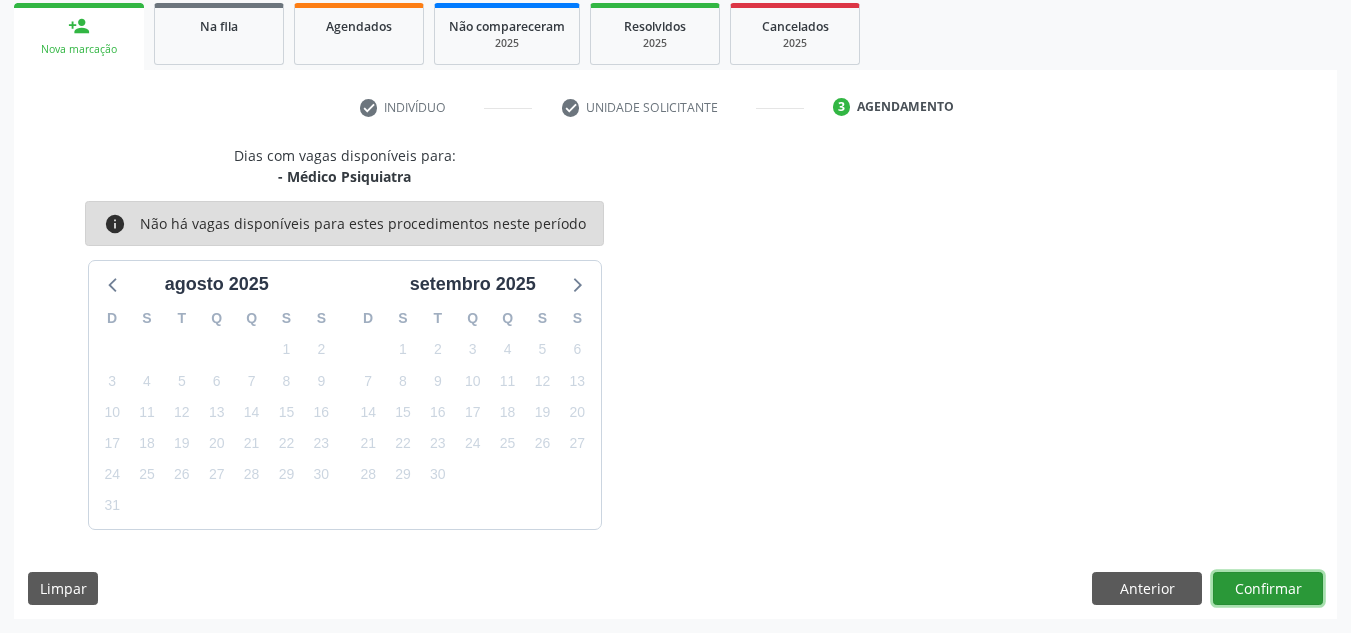 click on "Confirmar" at bounding box center (1268, 589) 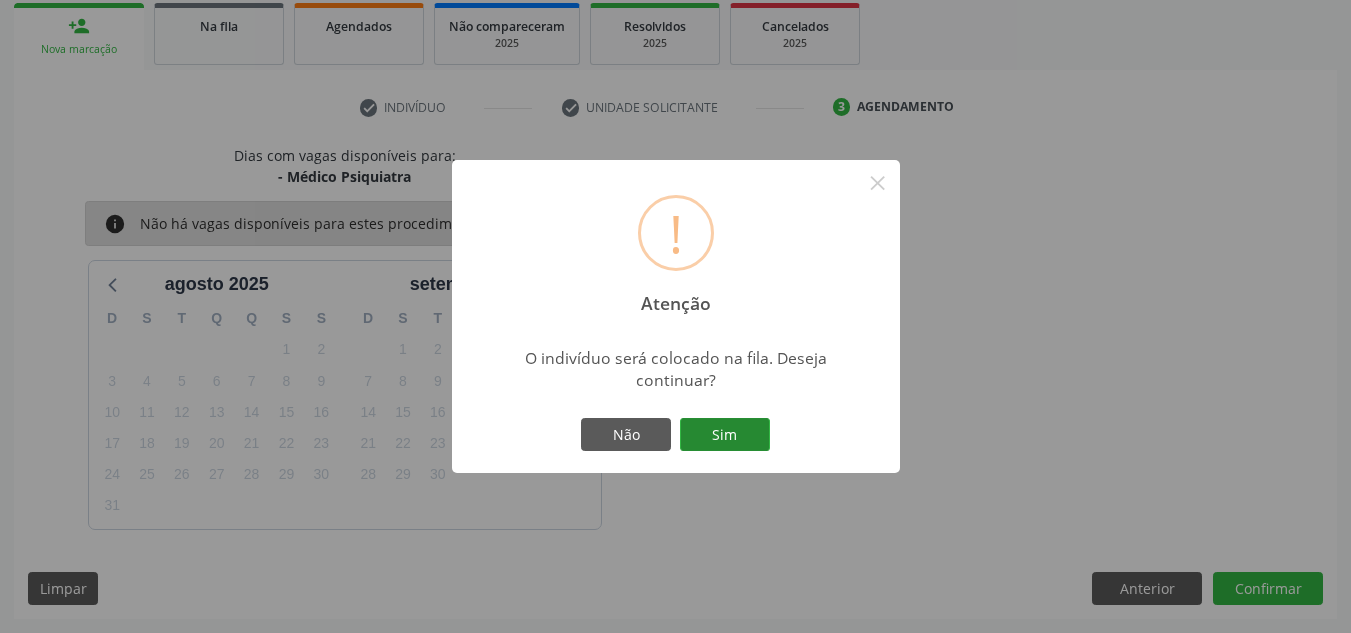click on "Sim" at bounding box center [725, 435] 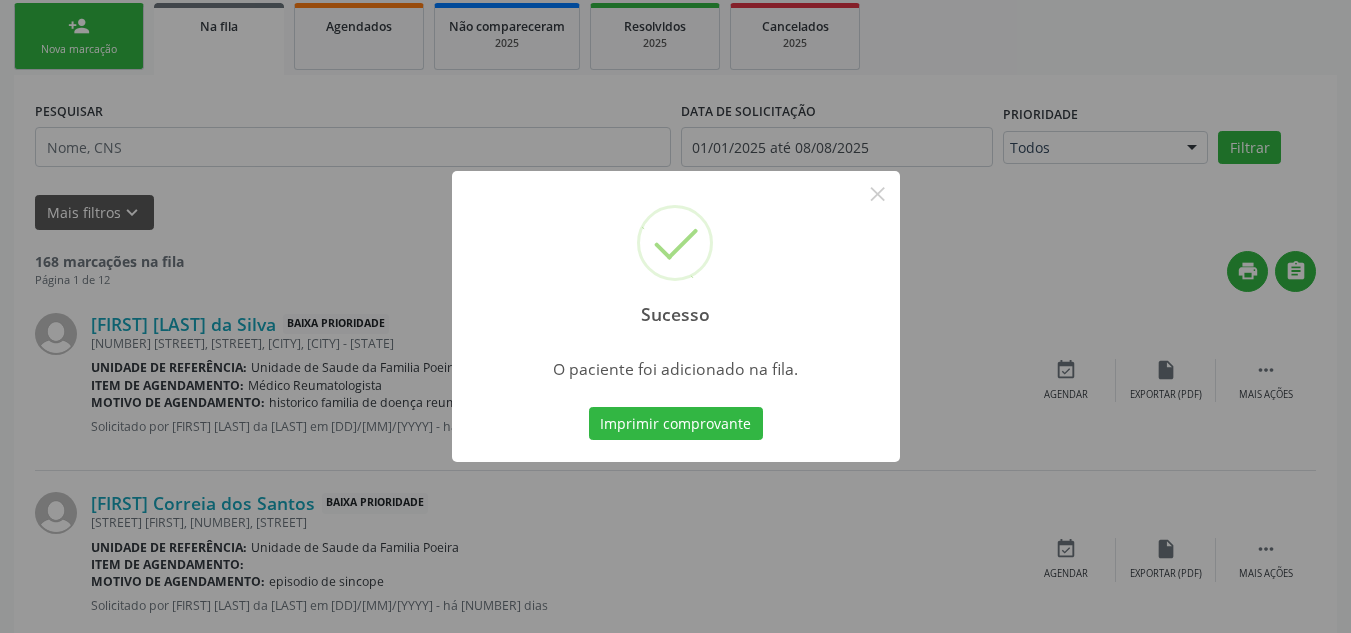 scroll, scrollTop: 62, scrollLeft: 0, axis: vertical 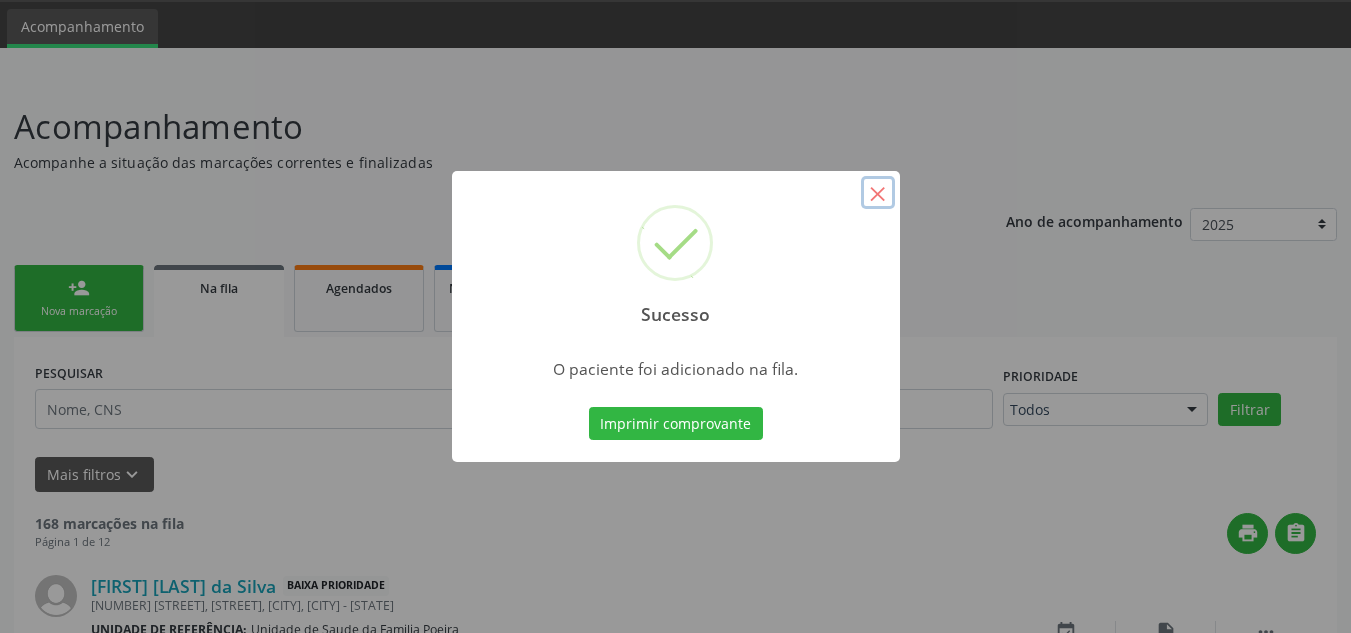 click on "×" at bounding box center [878, 193] 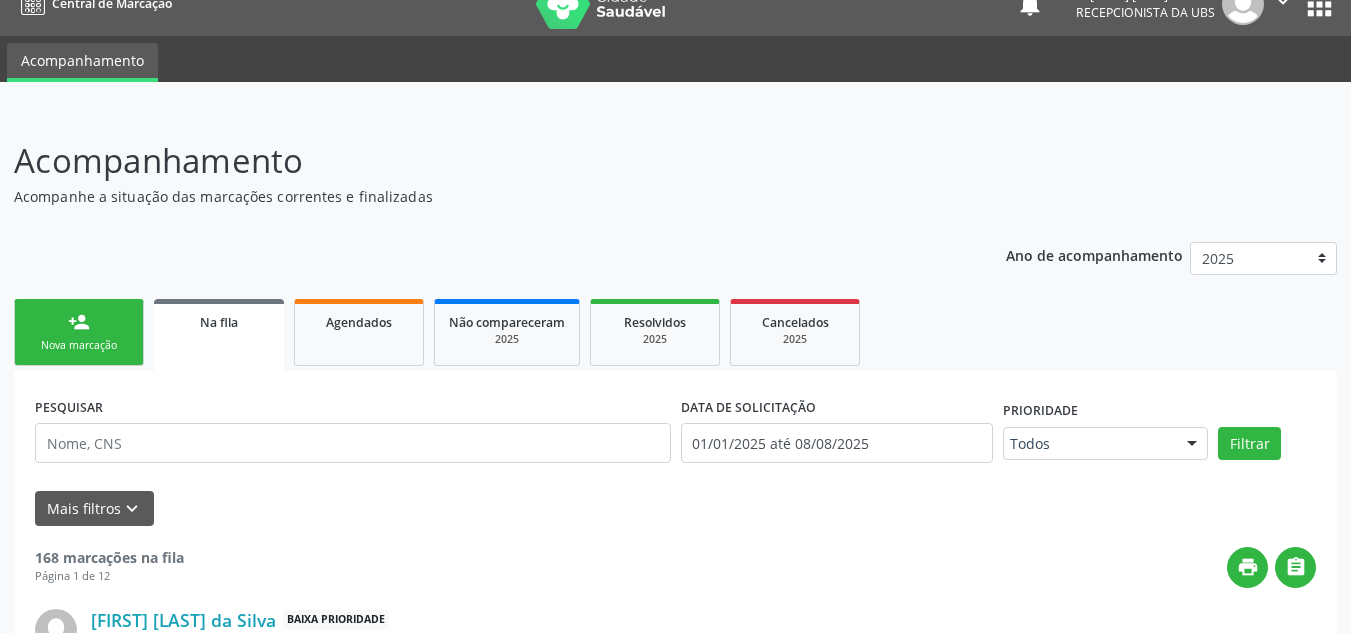 scroll, scrollTop: 0, scrollLeft: 0, axis: both 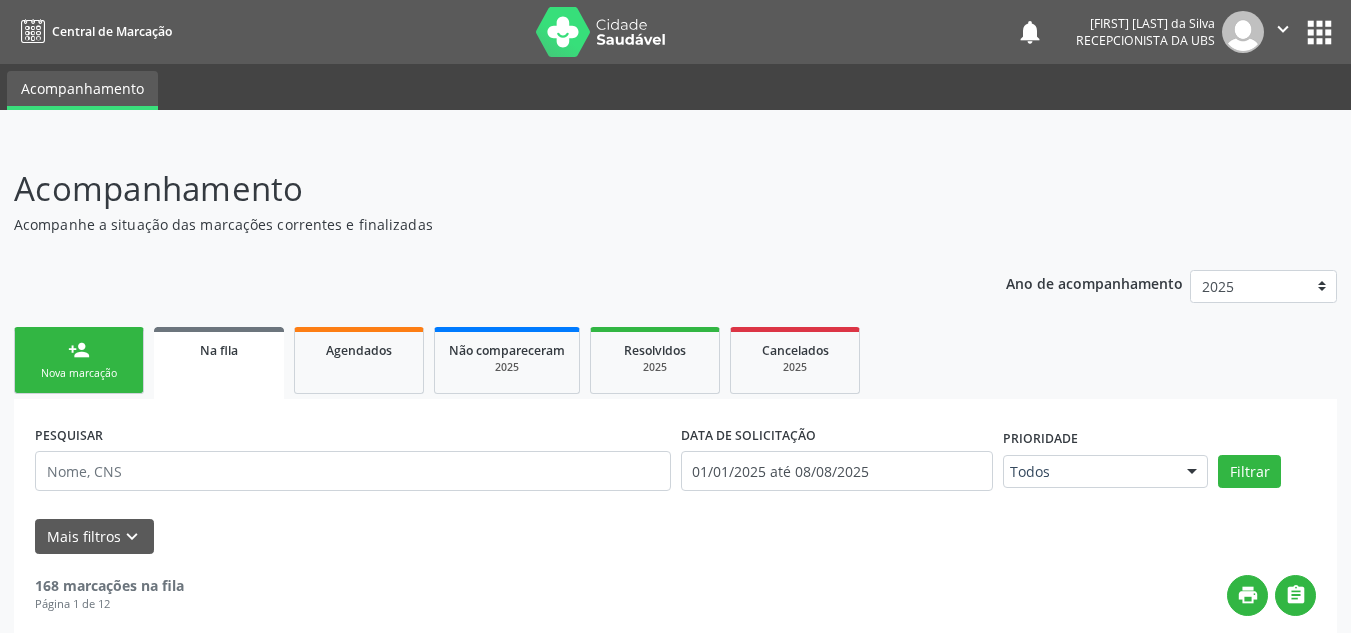 click on "" at bounding box center [1283, 29] 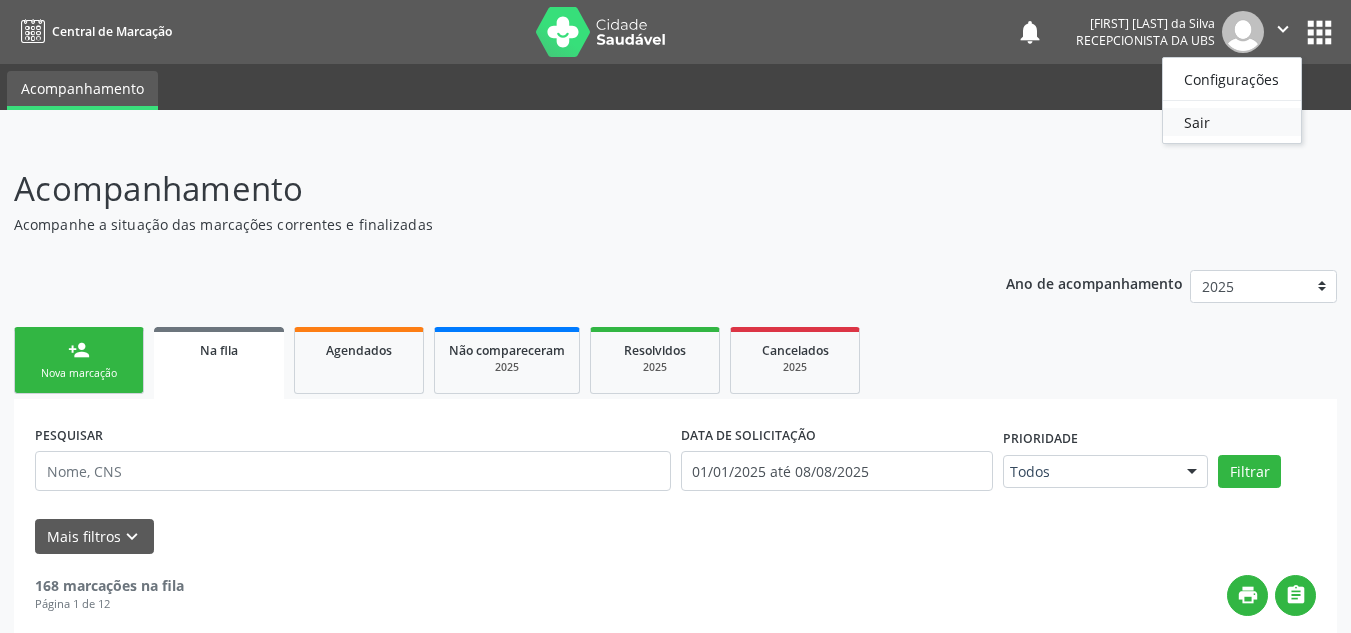 click on "Sair" at bounding box center [1232, 122] 